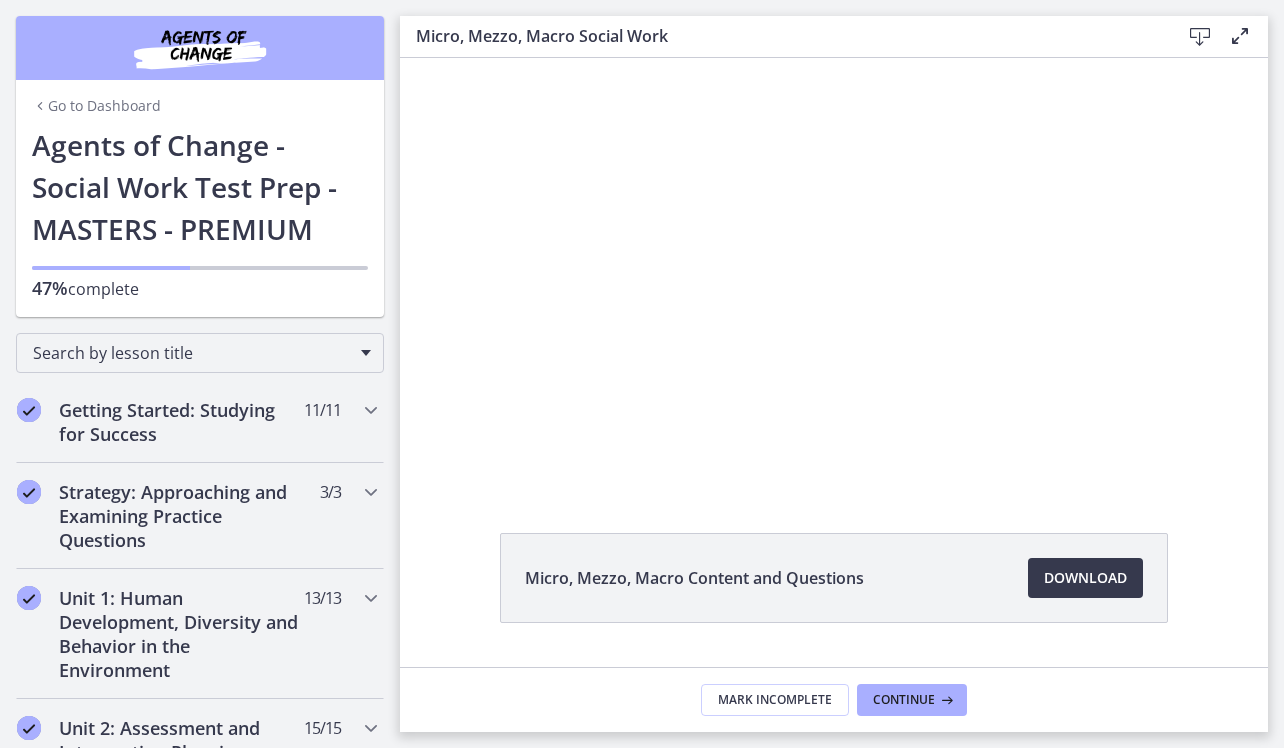 scroll, scrollTop: 0, scrollLeft: 0, axis: both 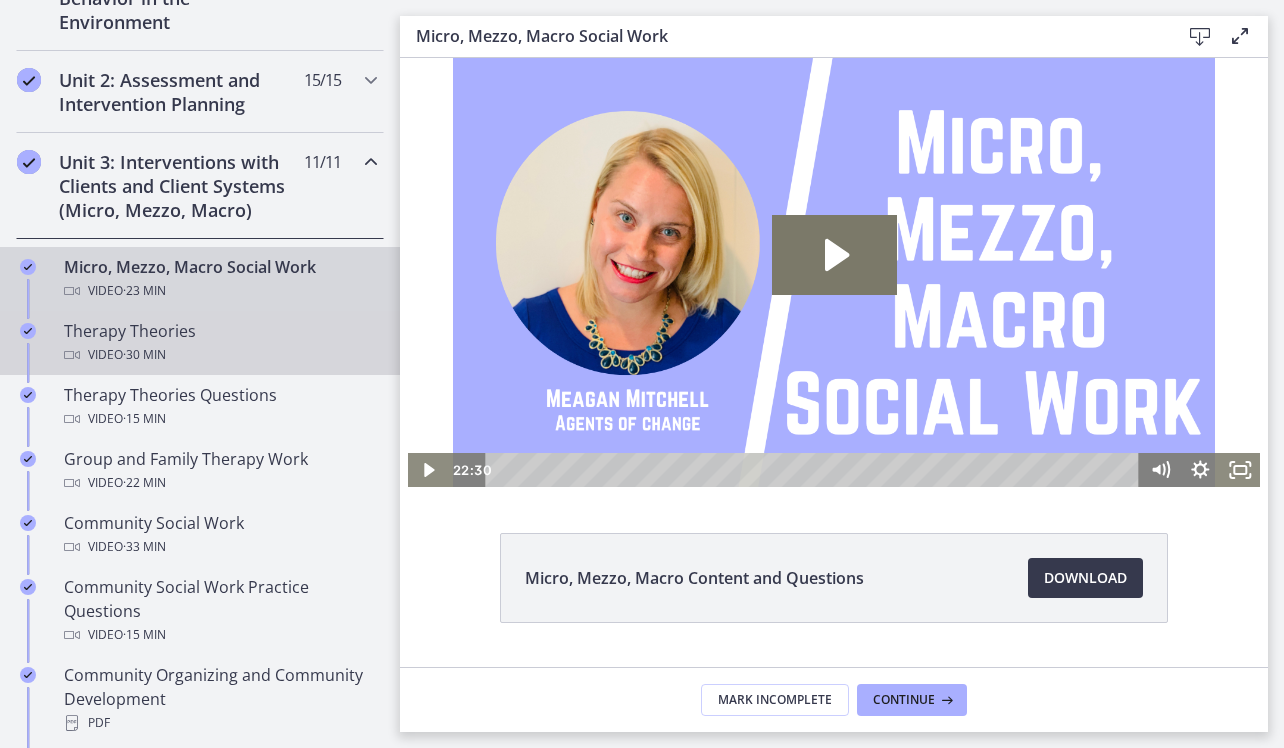click on "Video
·  30 min" at bounding box center [220, 355] 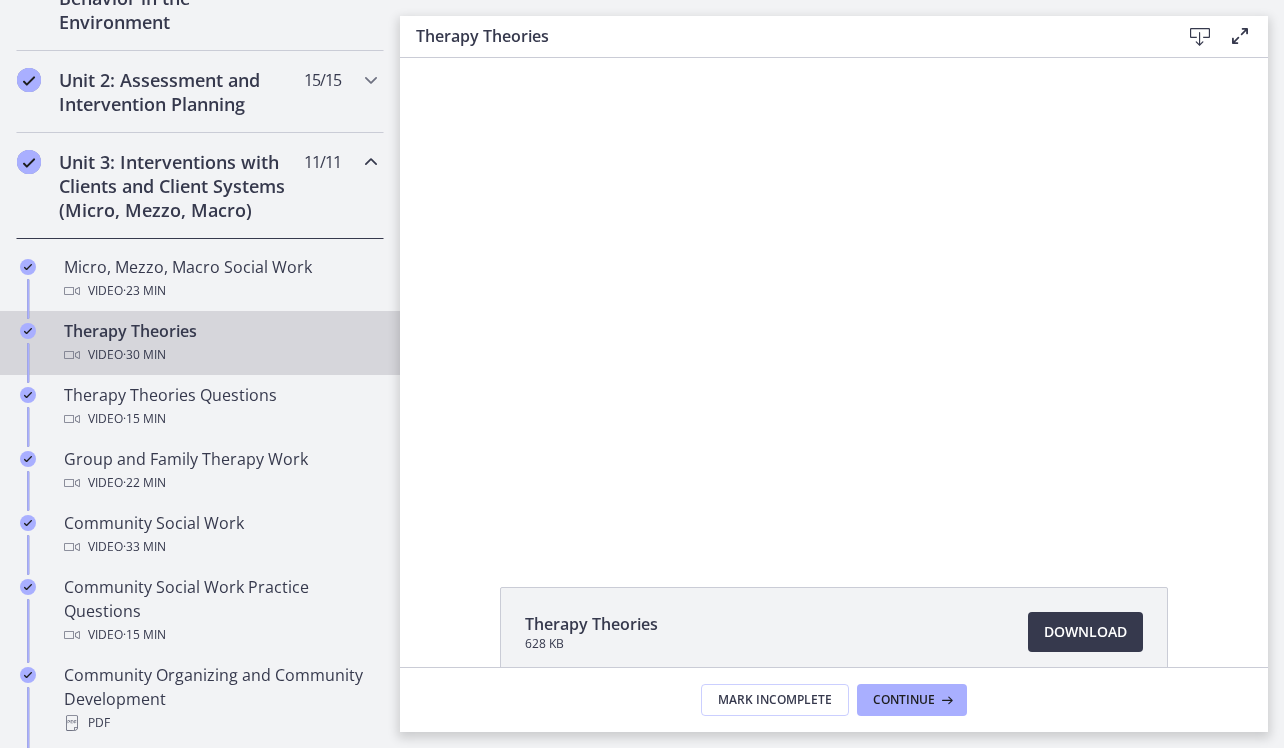 scroll, scrollTop: 0, scrollLeft: 0, axis: both 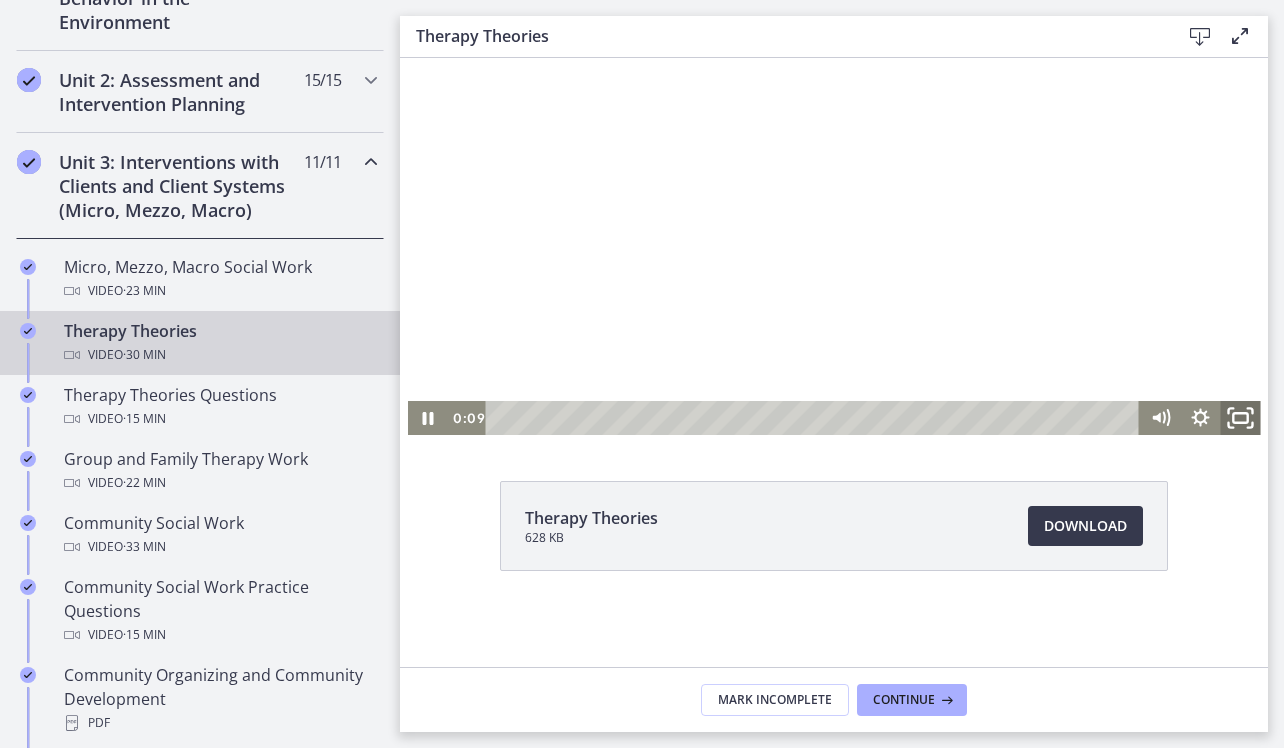 click 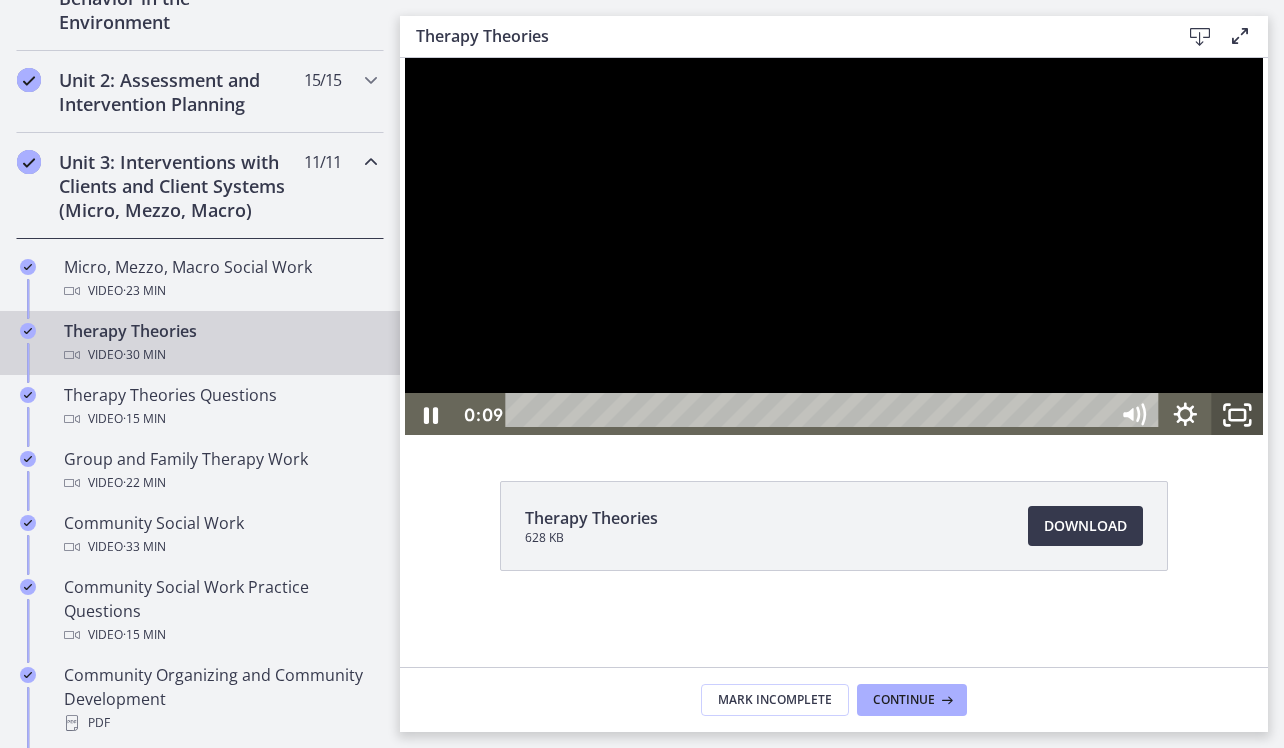 scroll, scrollTop: 0, scrollLeft: 0, axis: both 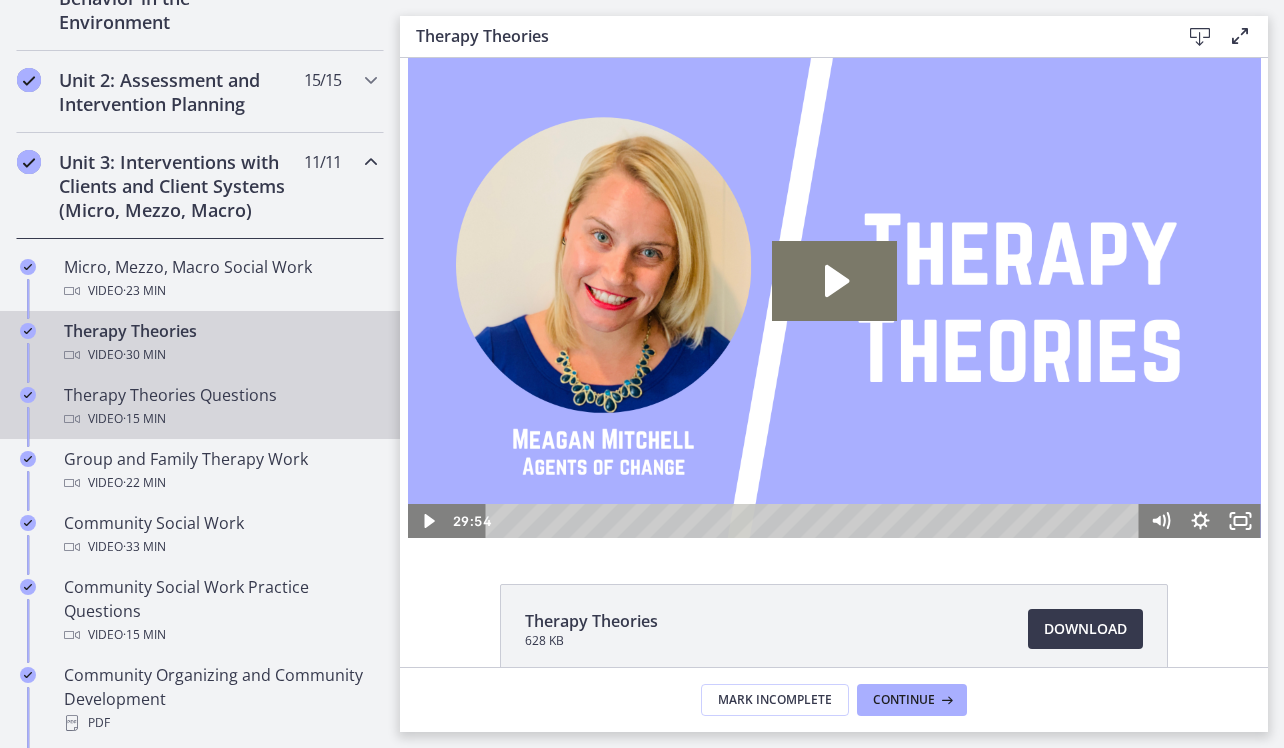 click on "Therapy Theories Questions
Video
·  15 min" at bounding box center [200, 407] 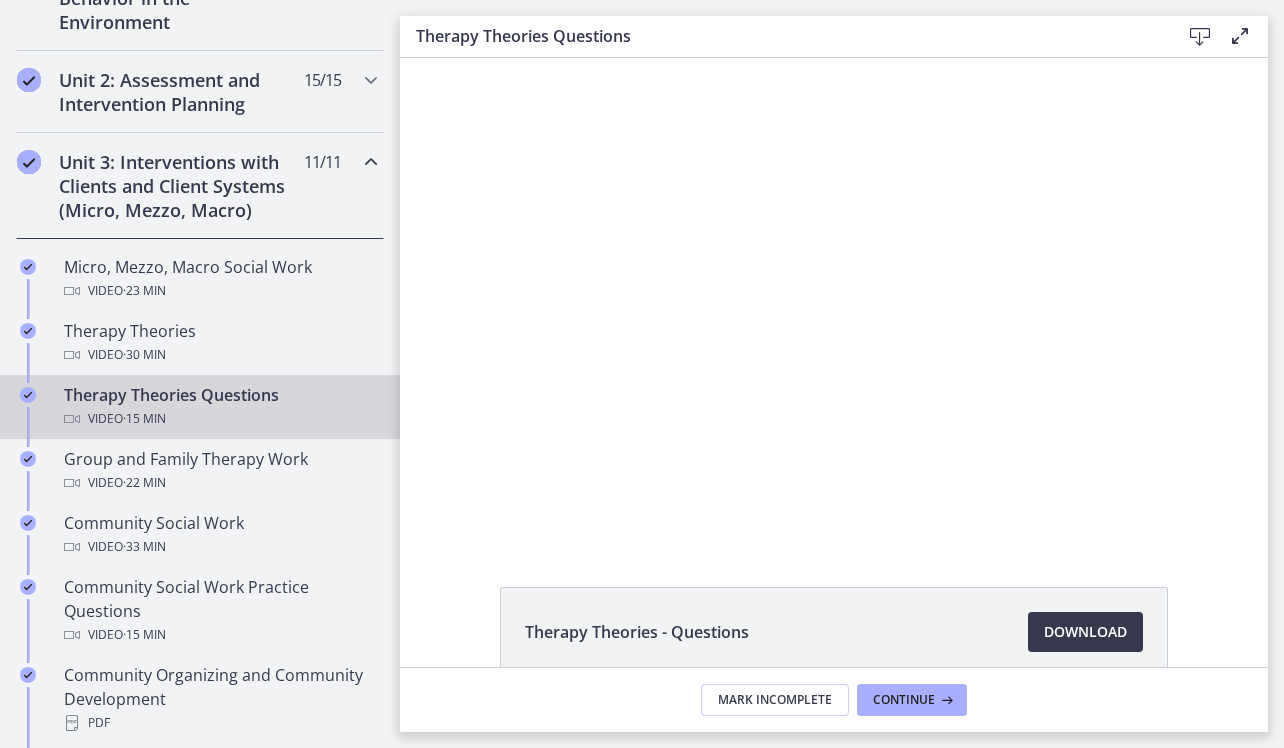 scroll, scrollTop: 0, scrollLeft: 0, axis: both 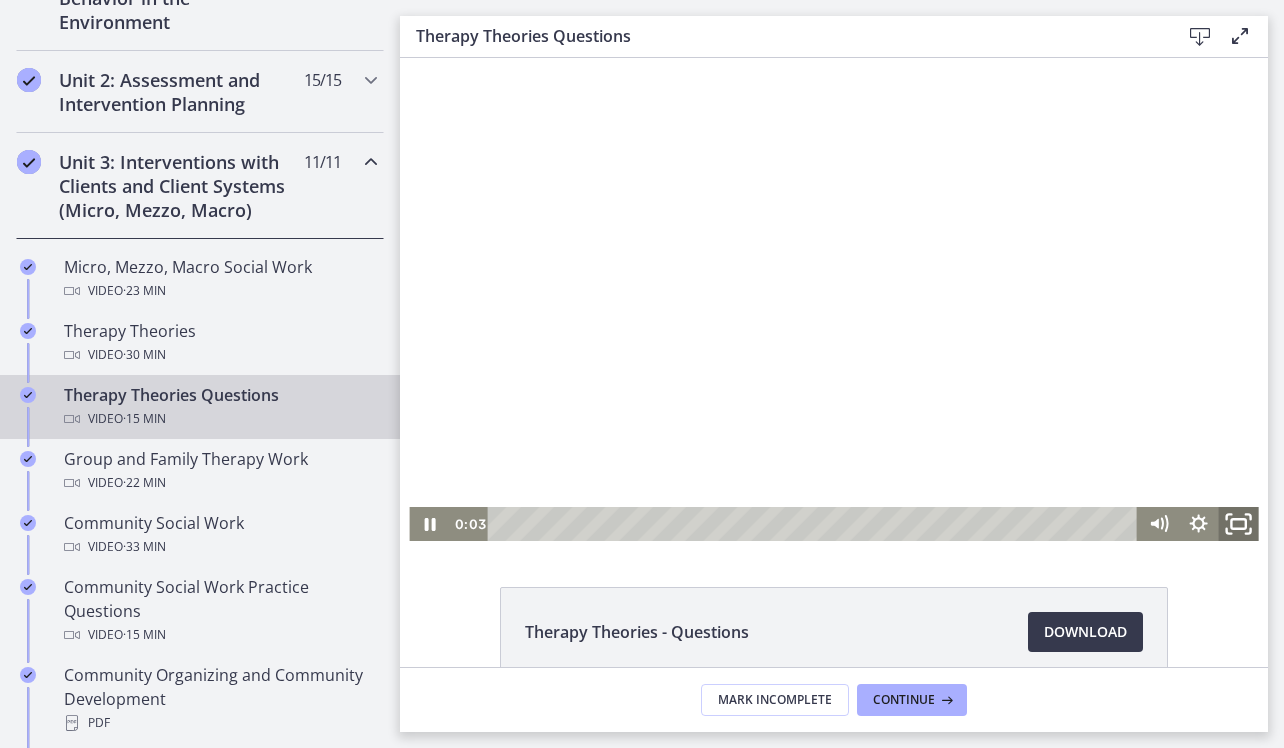 click 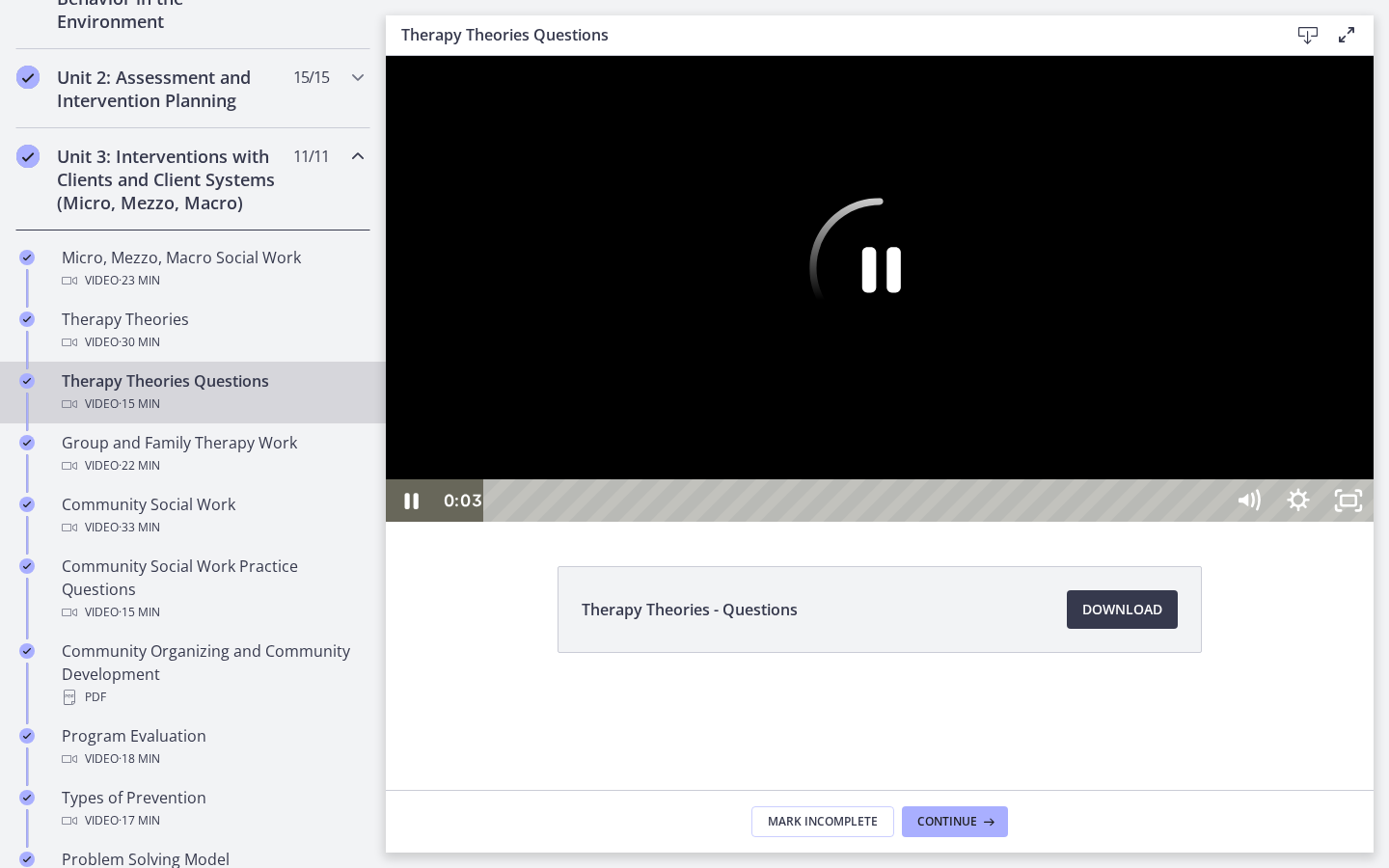 click at bounding box center [880, 288] 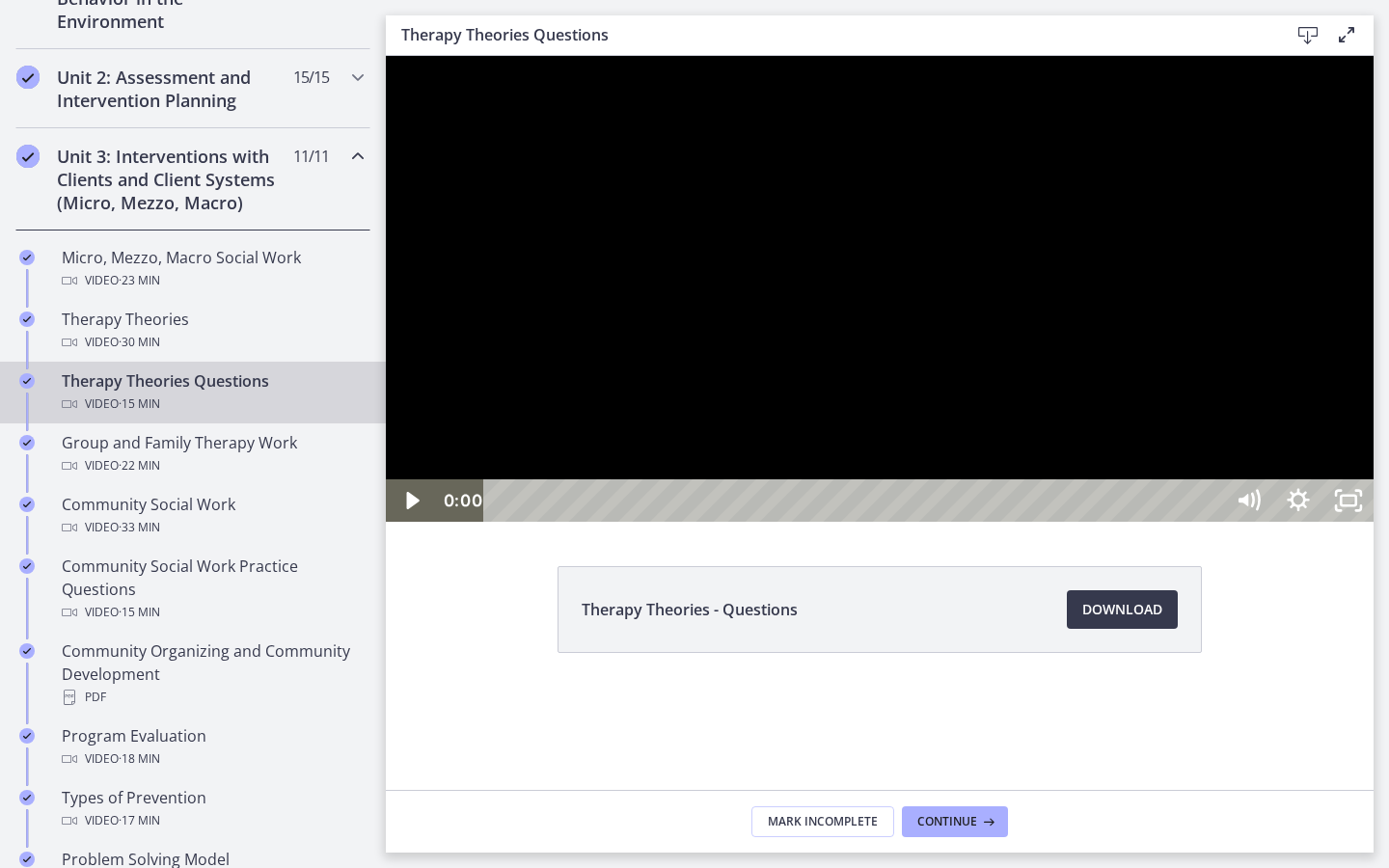 drag, startPoint x: 505, startPoint y: 900, endPoint x: 460, endPoint y: 907, distance: 45.54119 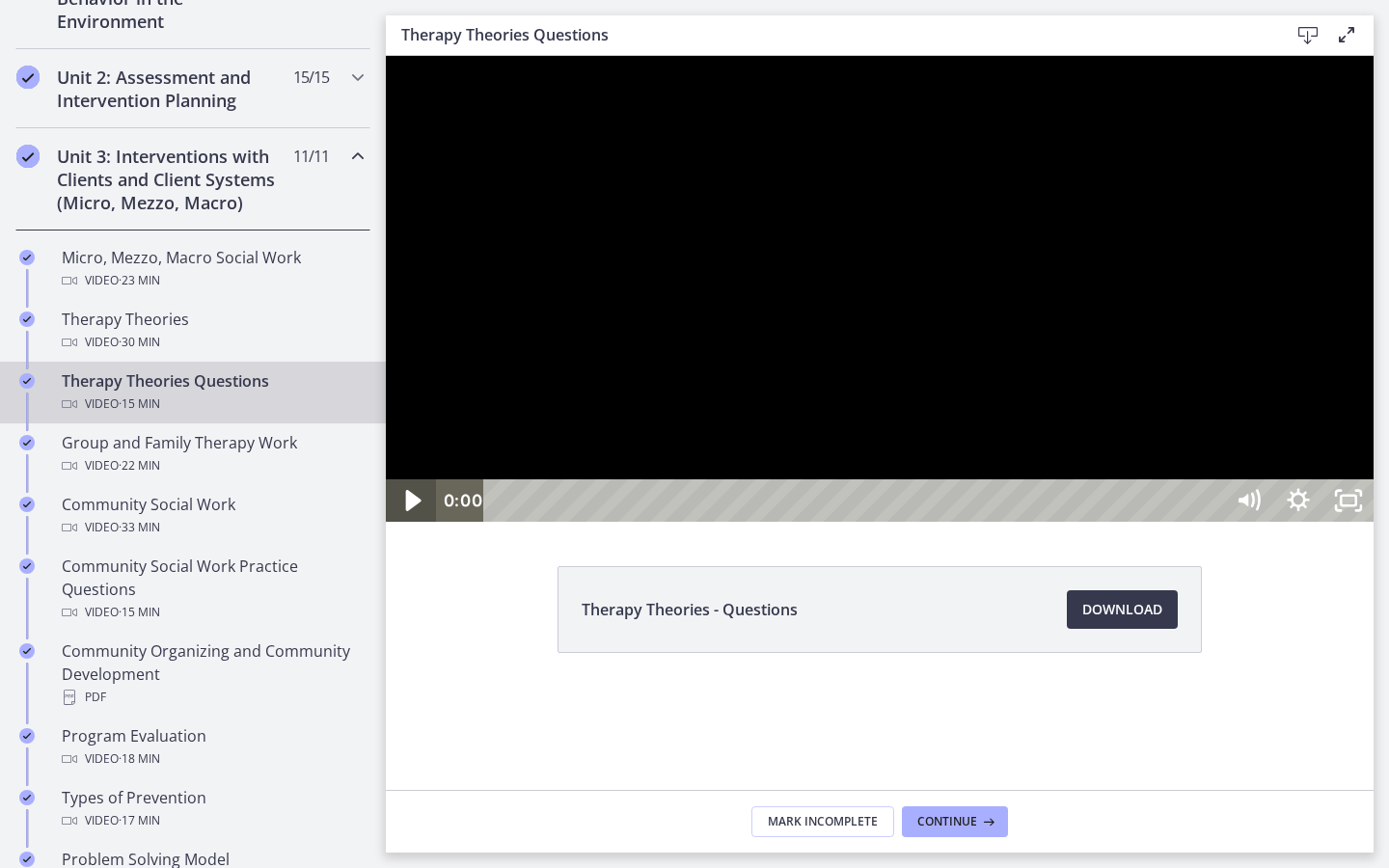 click 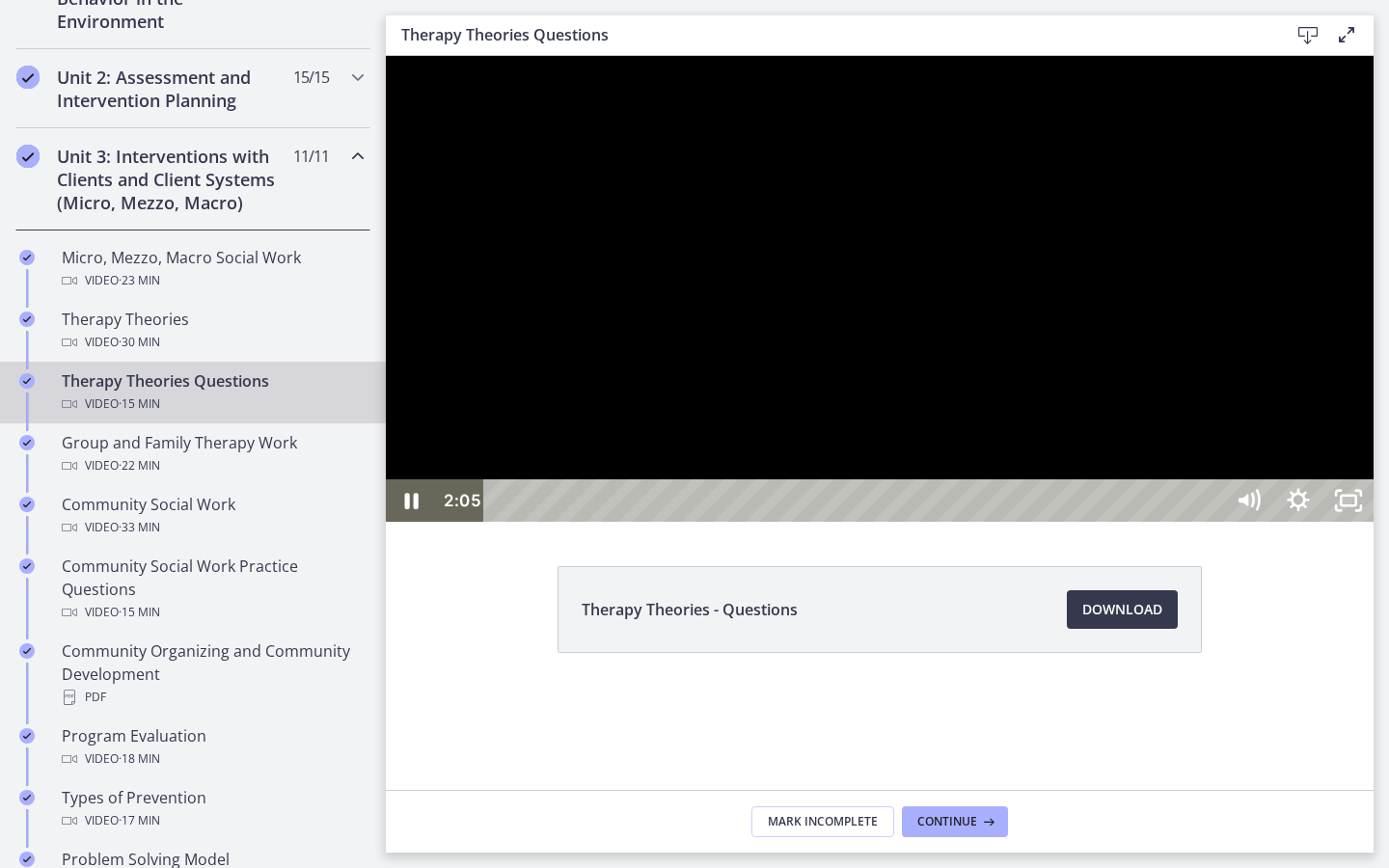 click at bounding box center [880, 288] 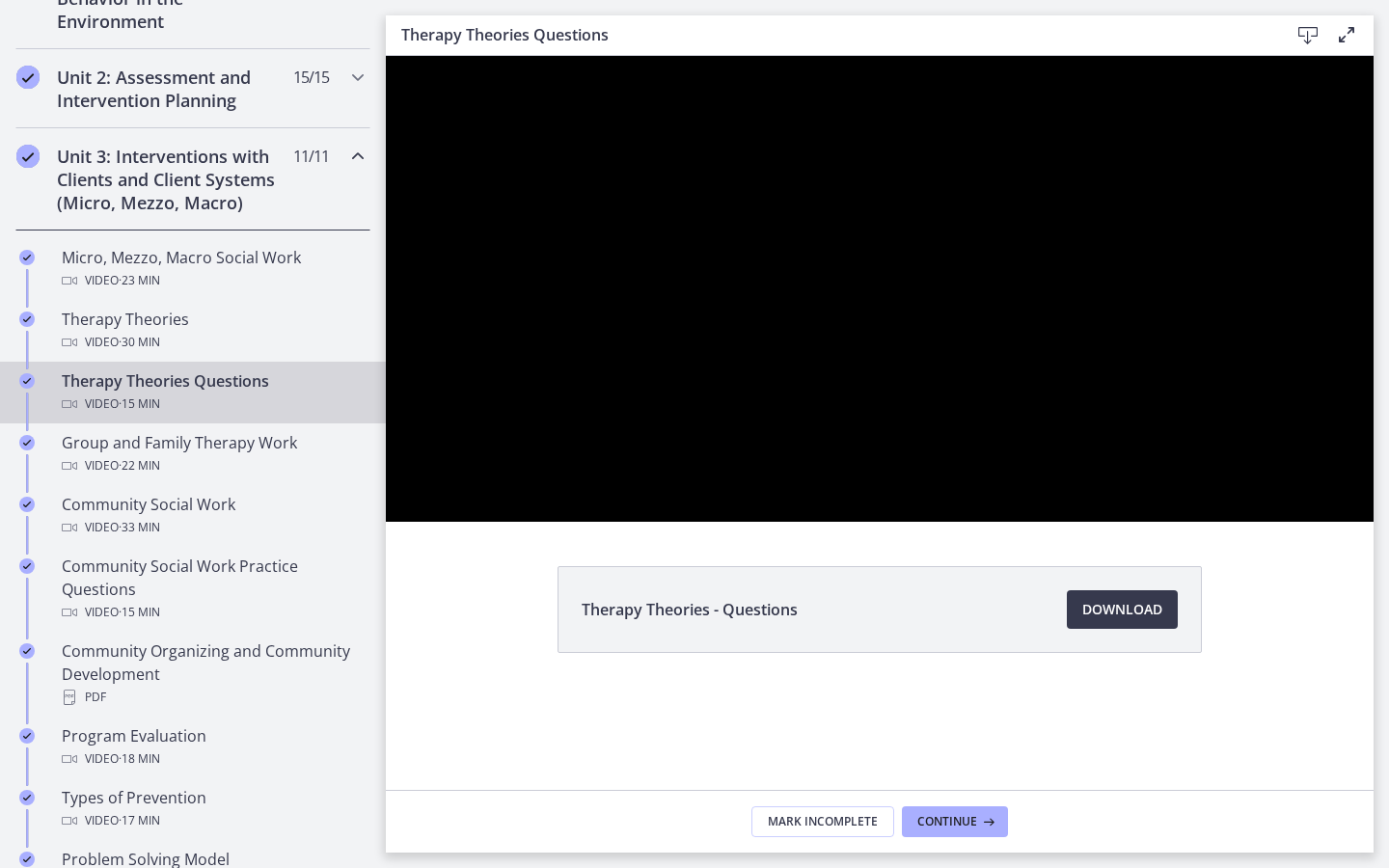 click at bounding box center [880, 288] 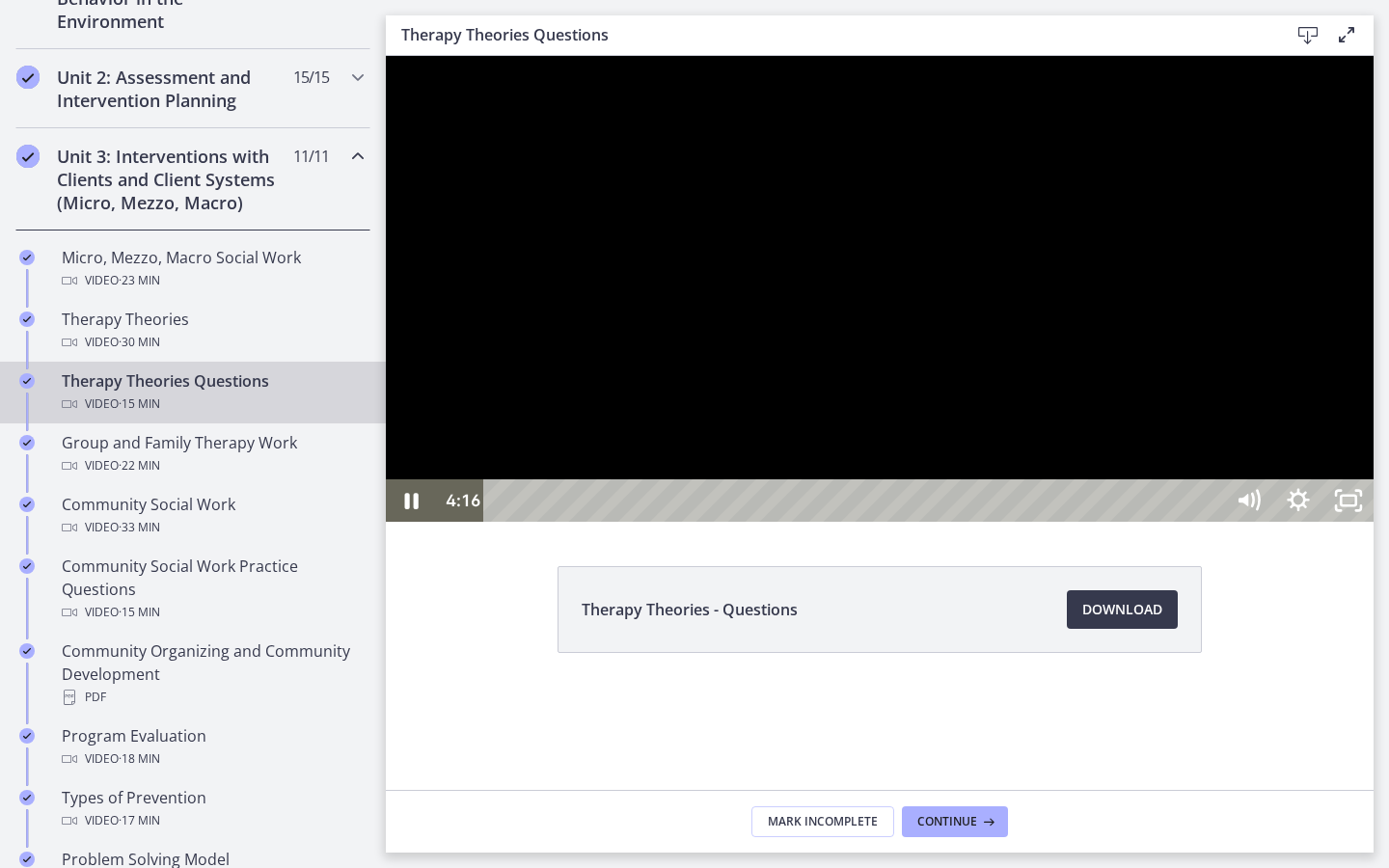click at bounding box center (880, 288) 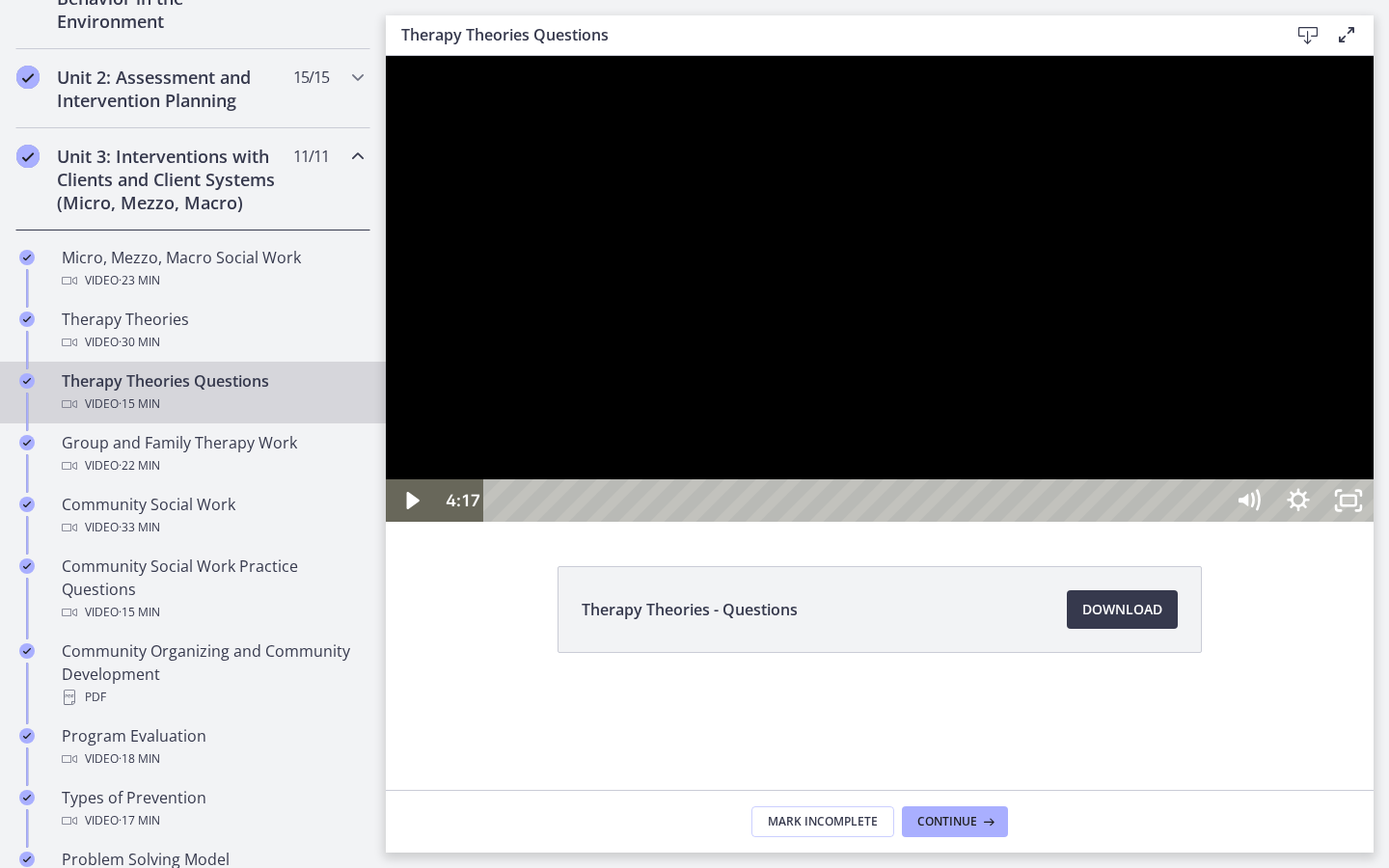 click at bounding box center [880, 288] 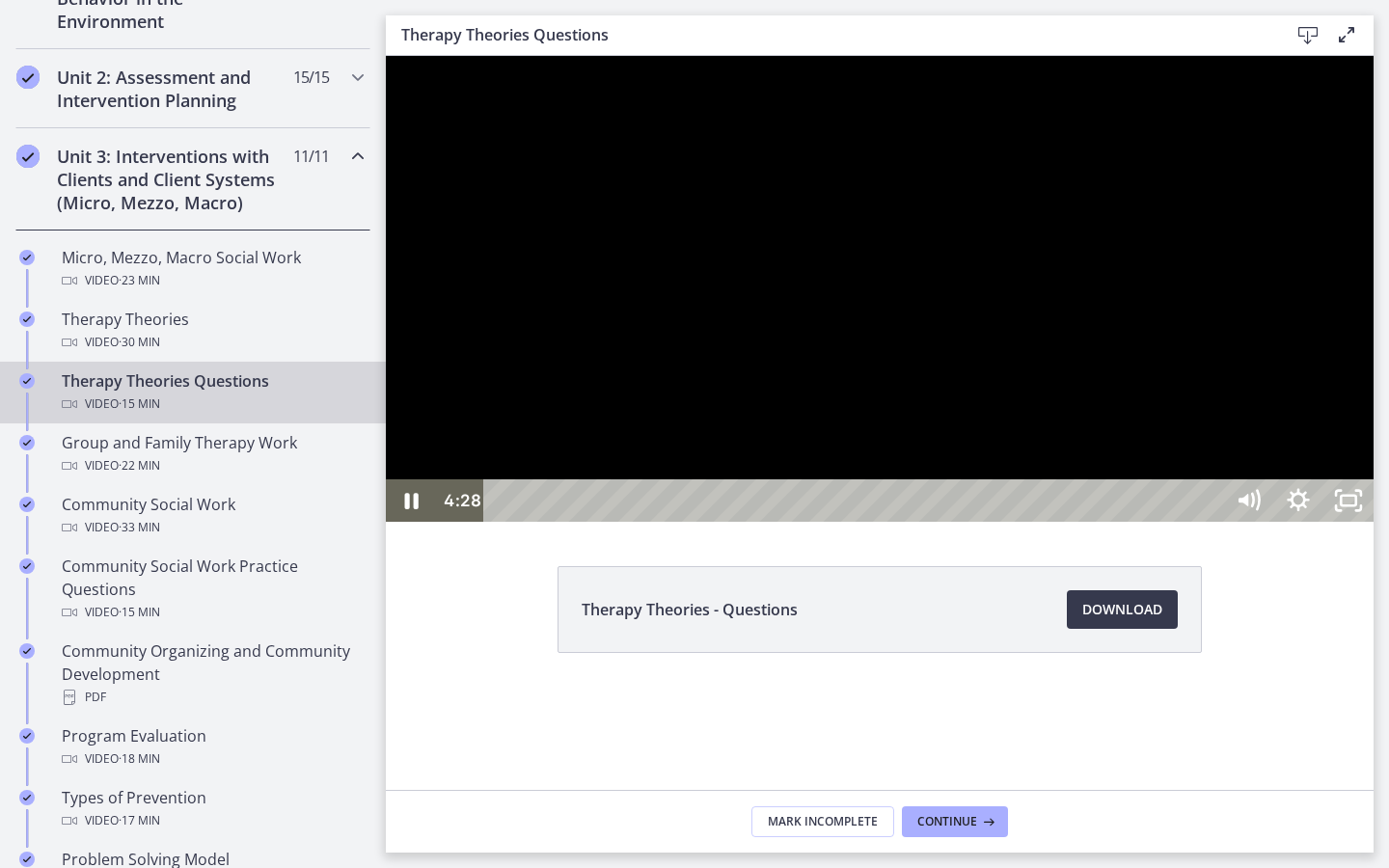 click at bounding box center (880, 288) 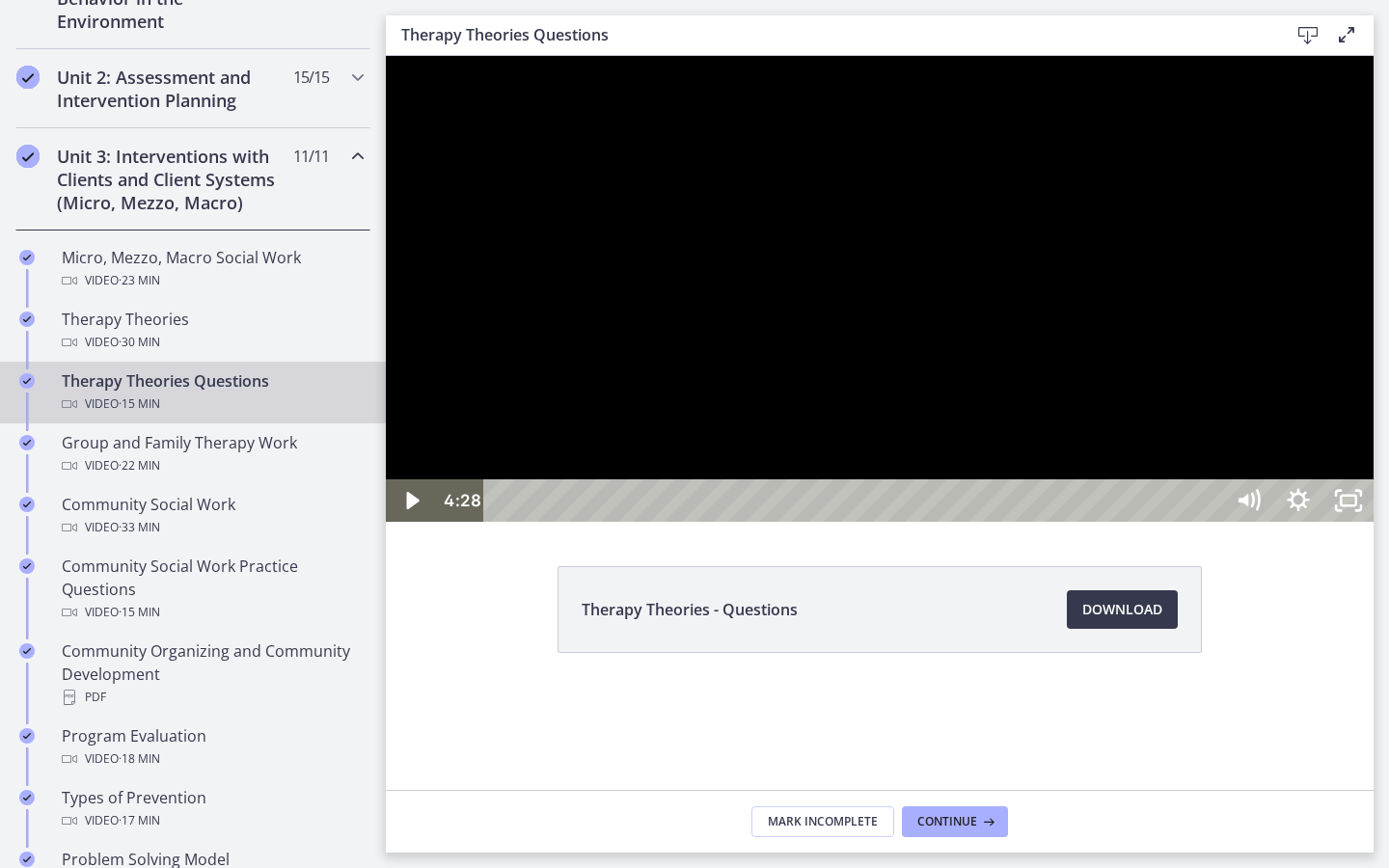click at bounding box center (880, 288) 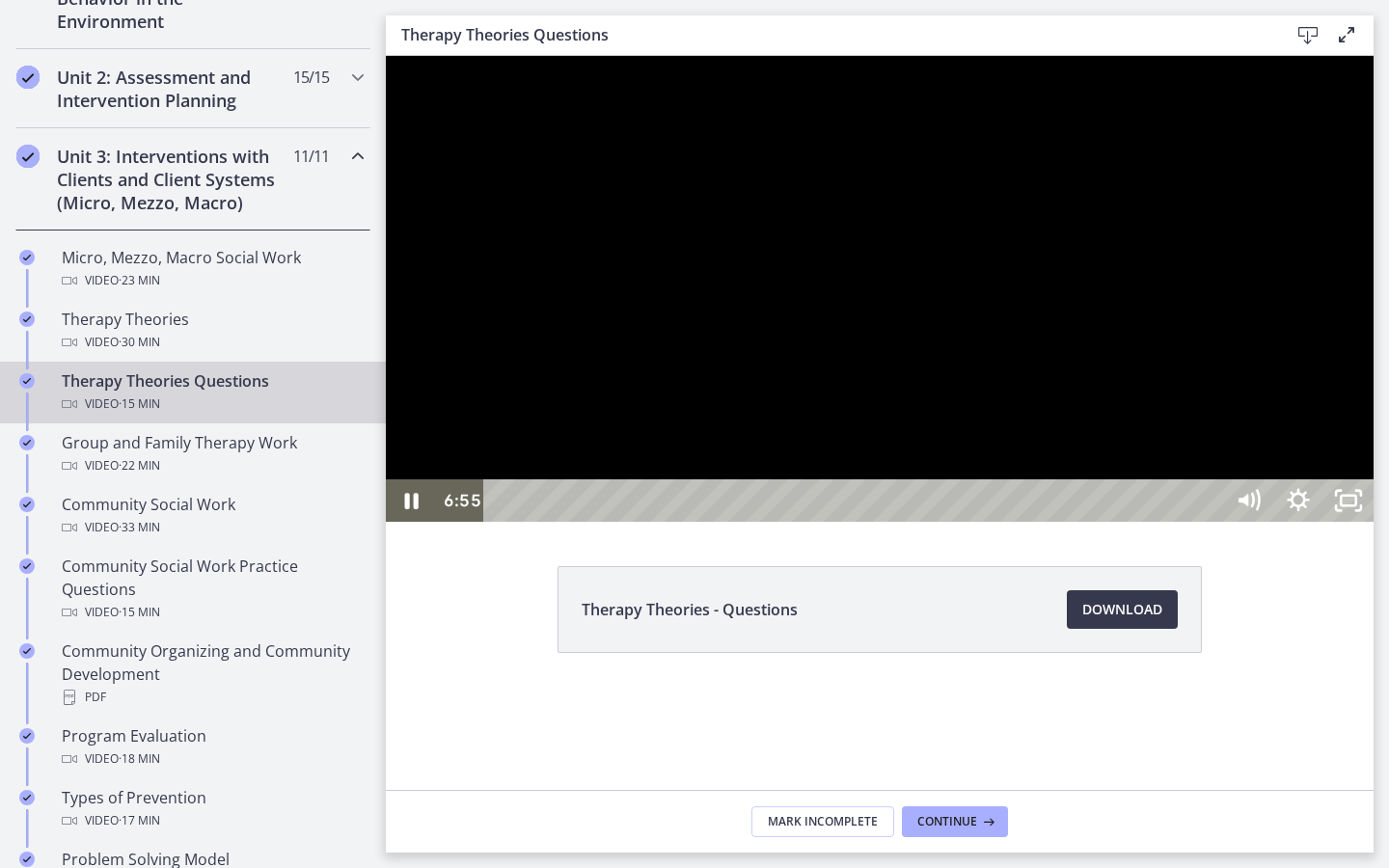 click at bounding box center [880, 288] 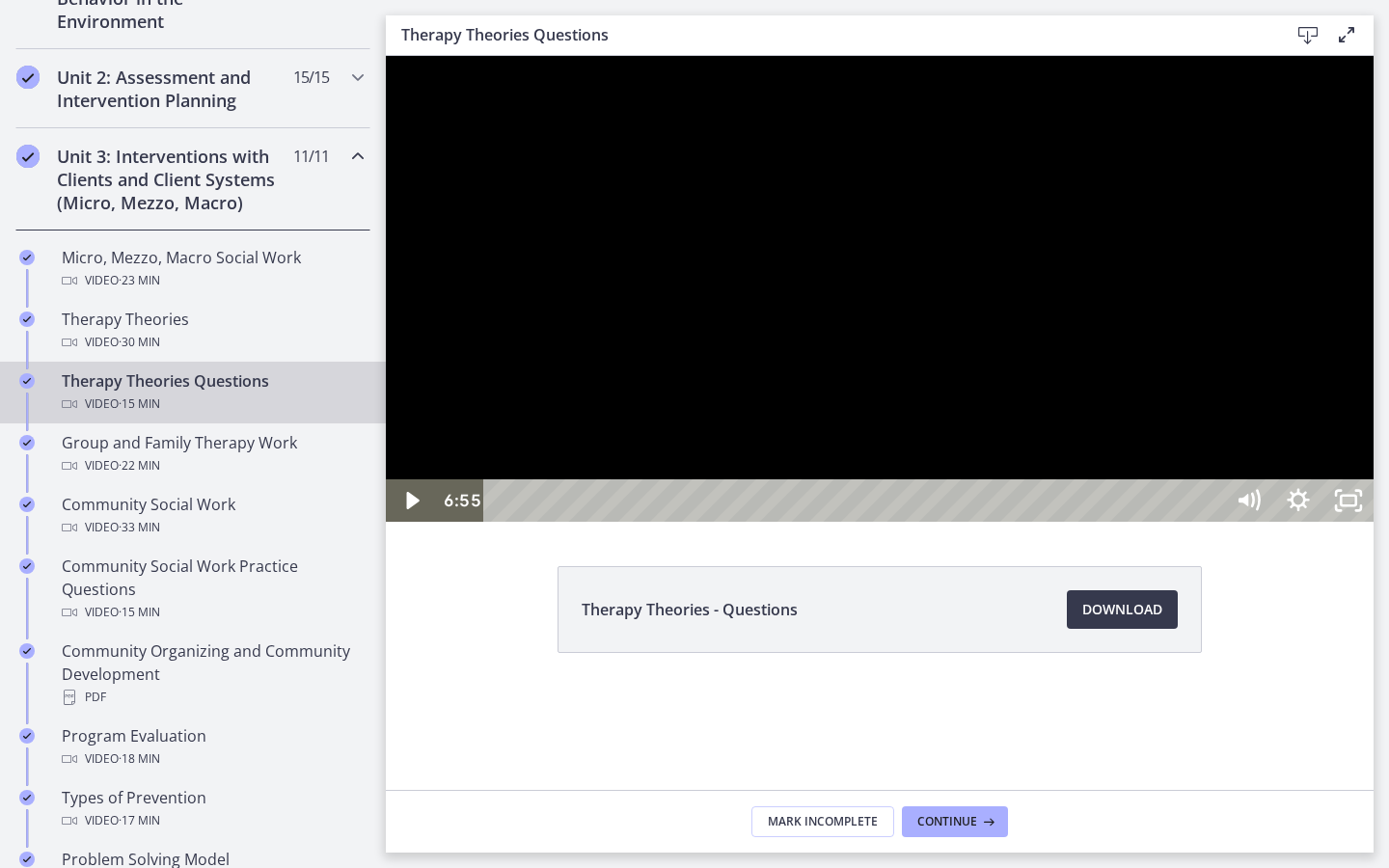 click at bounding box center (880, 288) 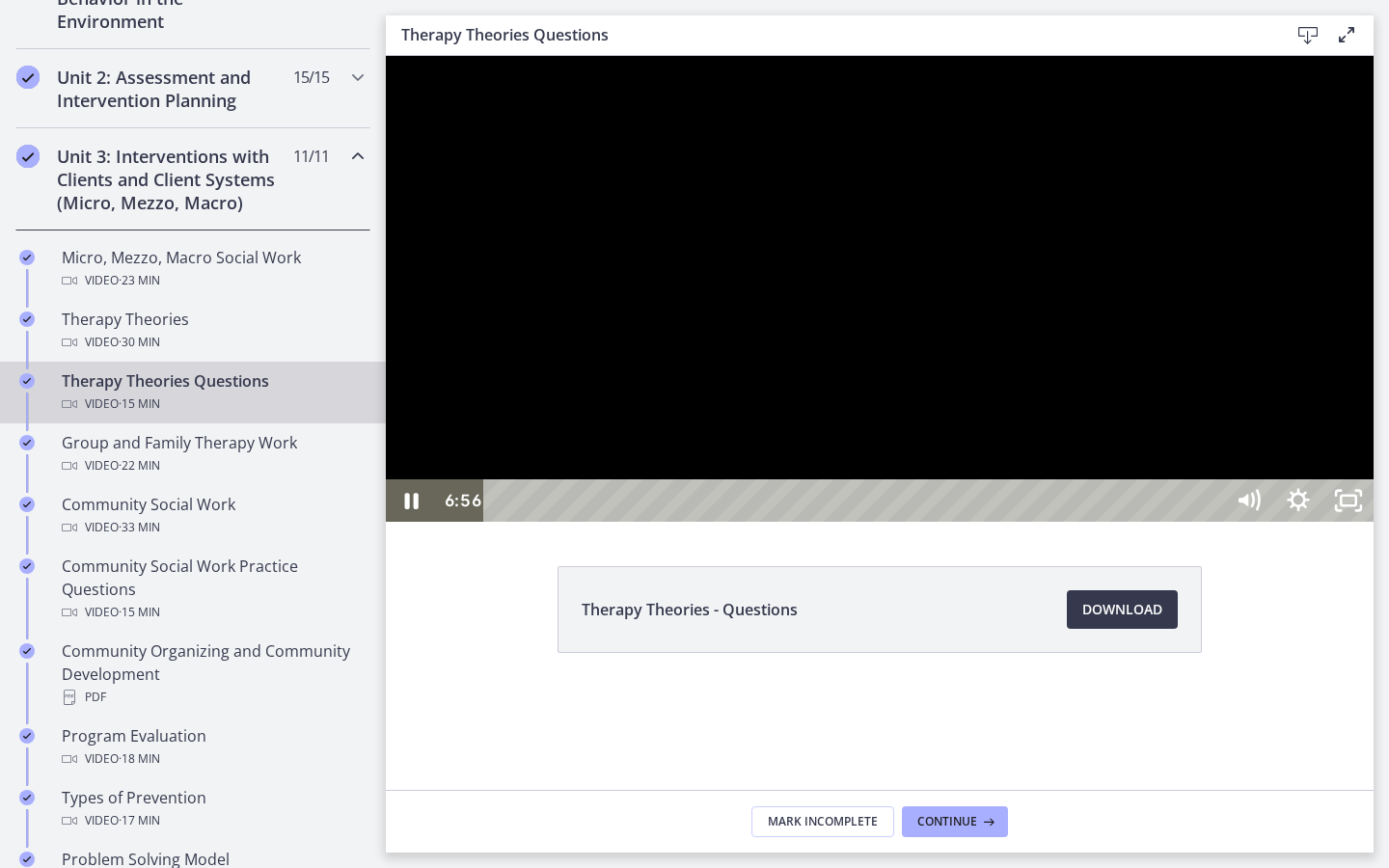 click at bounding box center [880, 288] 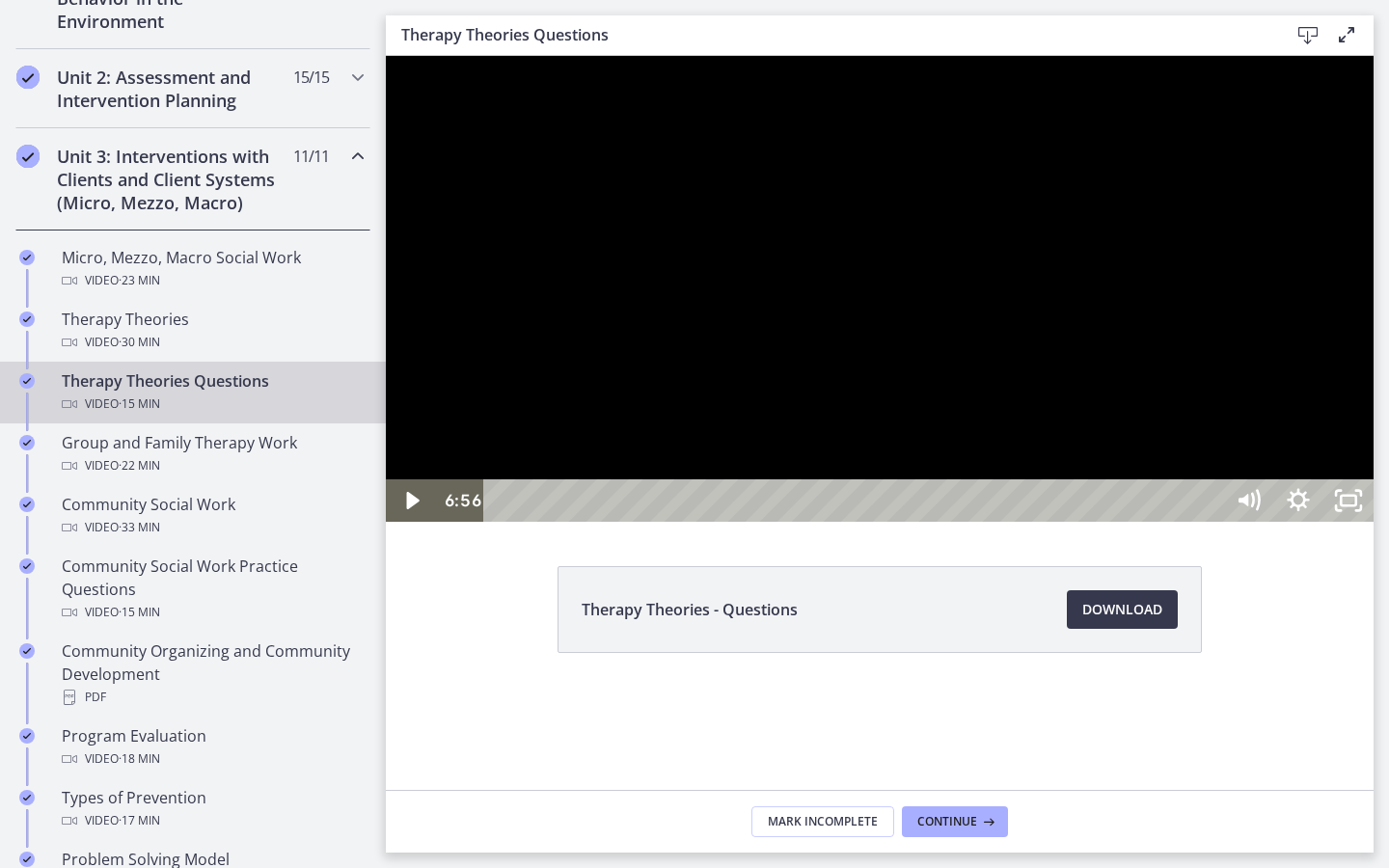 click at bounding box center [880, 288] 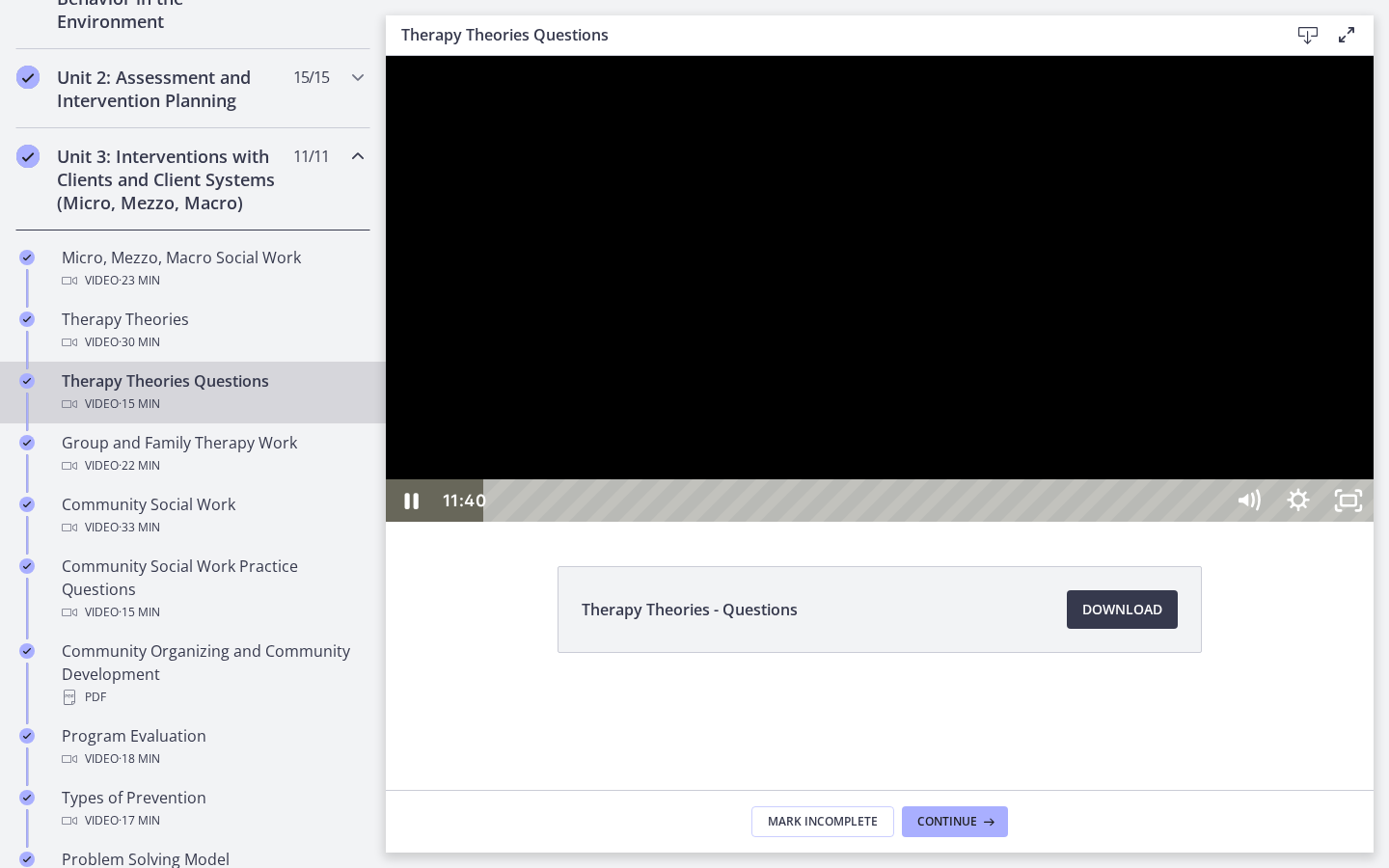 click at bounding box center (880, 288) 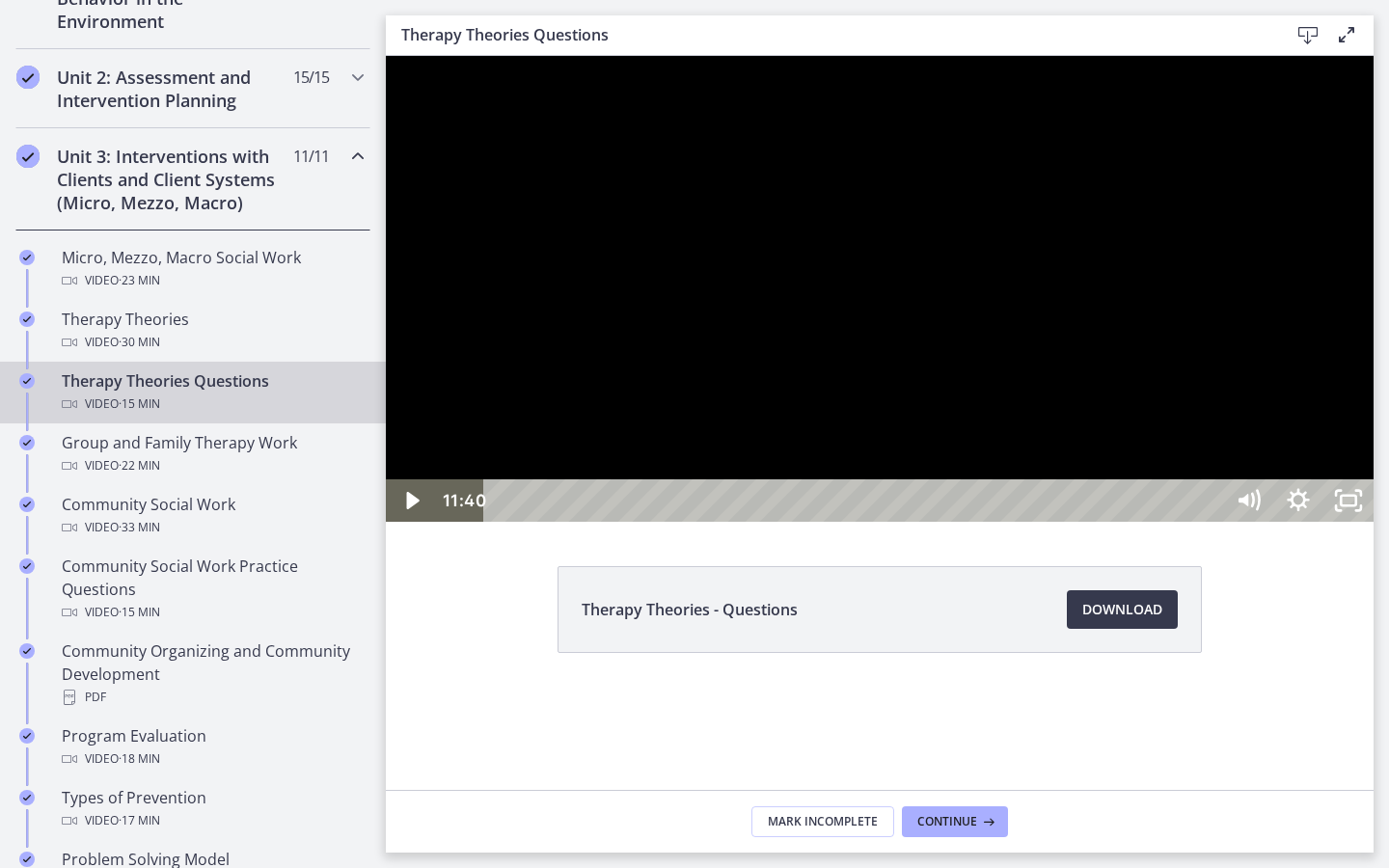 click at bounding box center (880, 288) 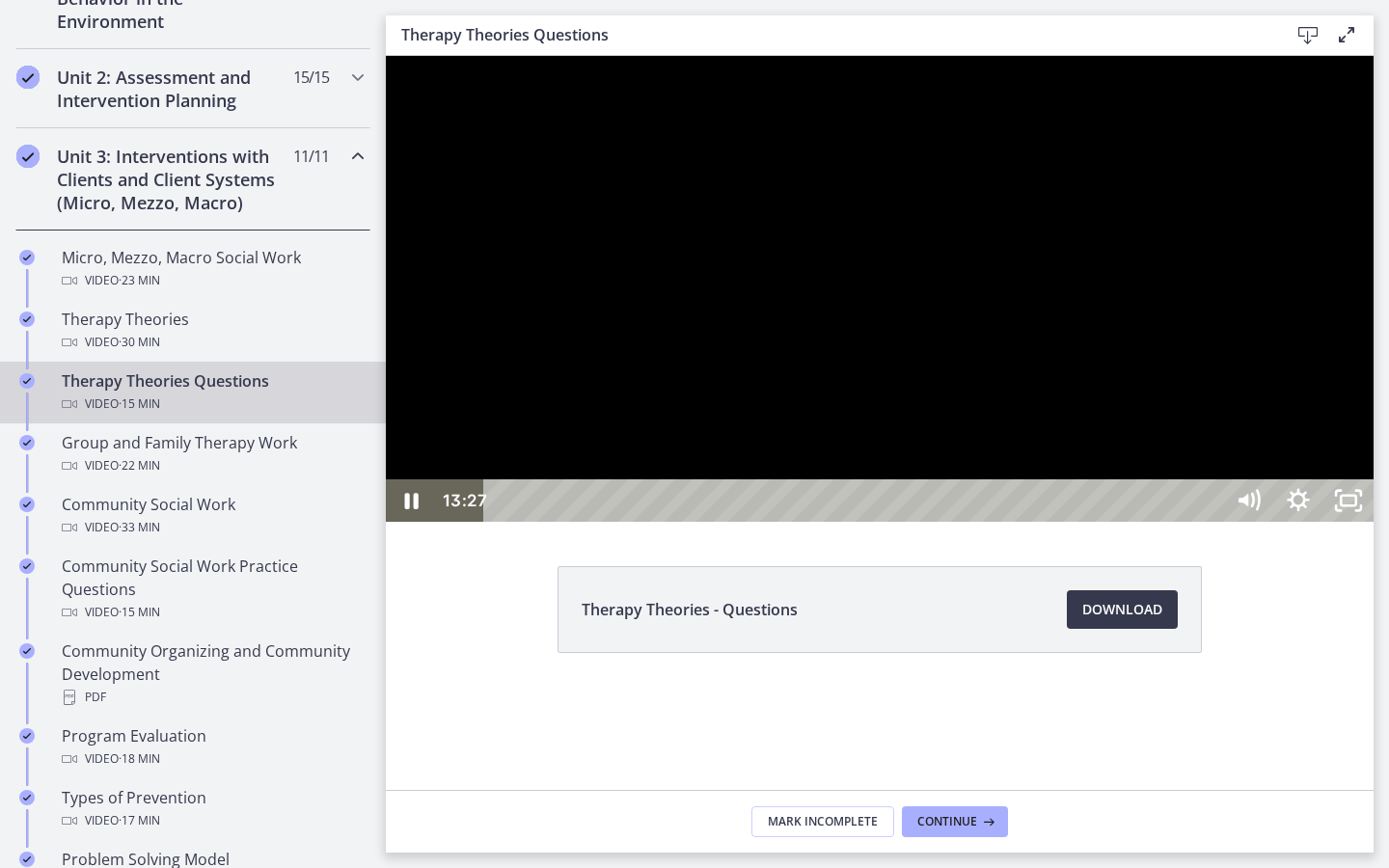 click at bounding box center (880, 288) 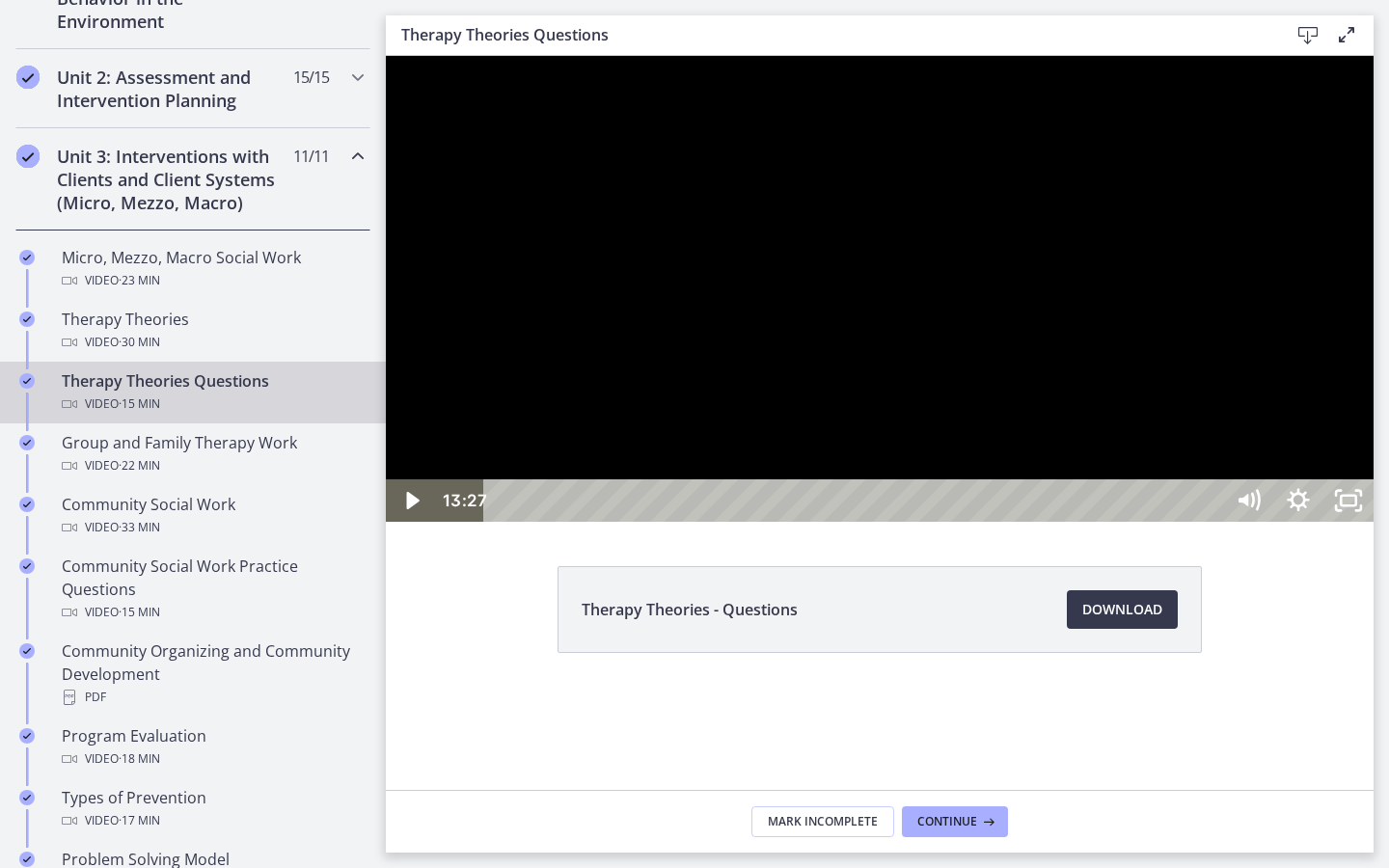 drag, startPoint x: 908, startPoint y: 455, endPoint x: 908, endPoint y: 444, distance: 11 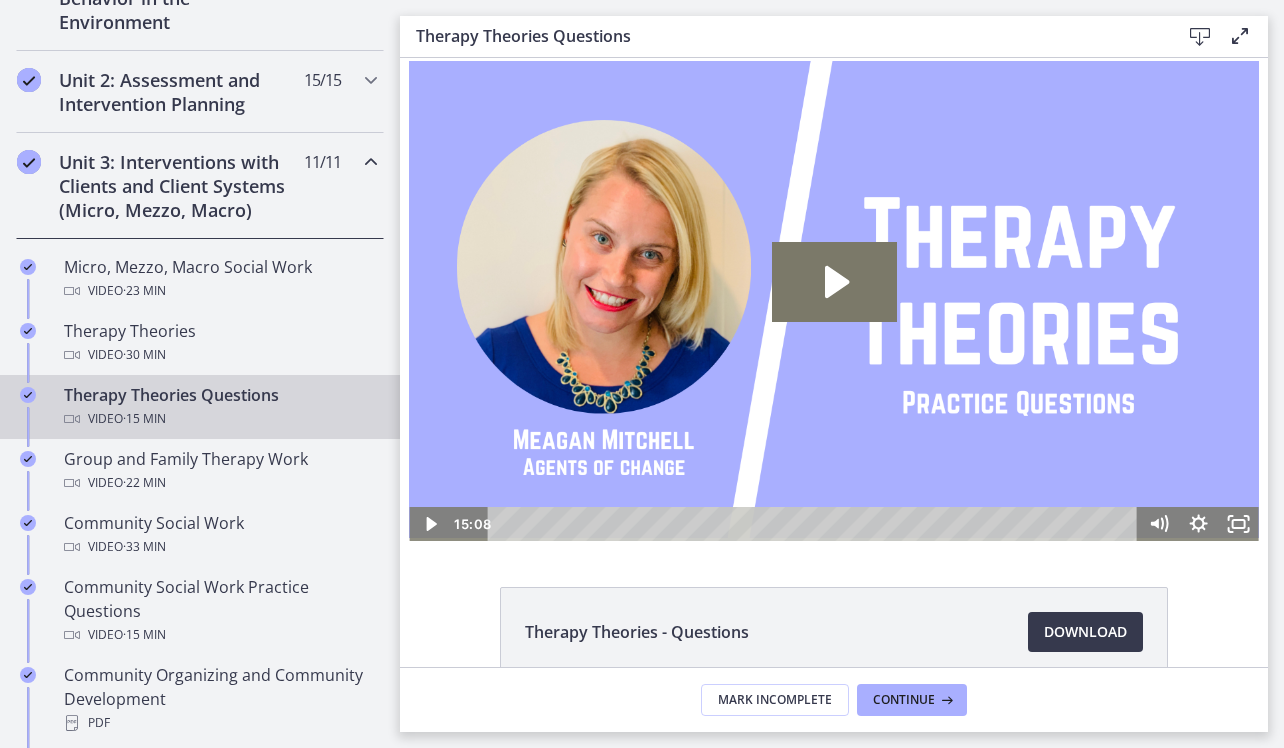 scroll, scrollTop: 0, scrollLeft: 0, axis: both 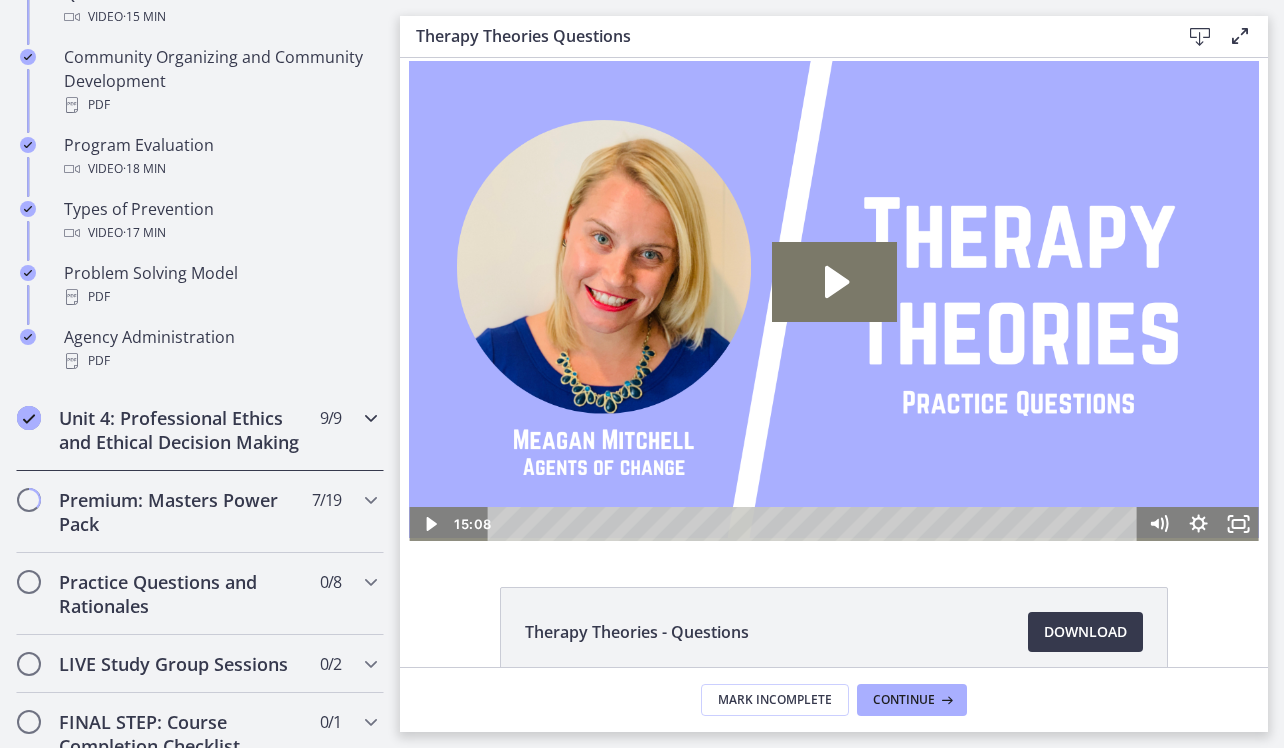 click at bounding box center [371, 418] 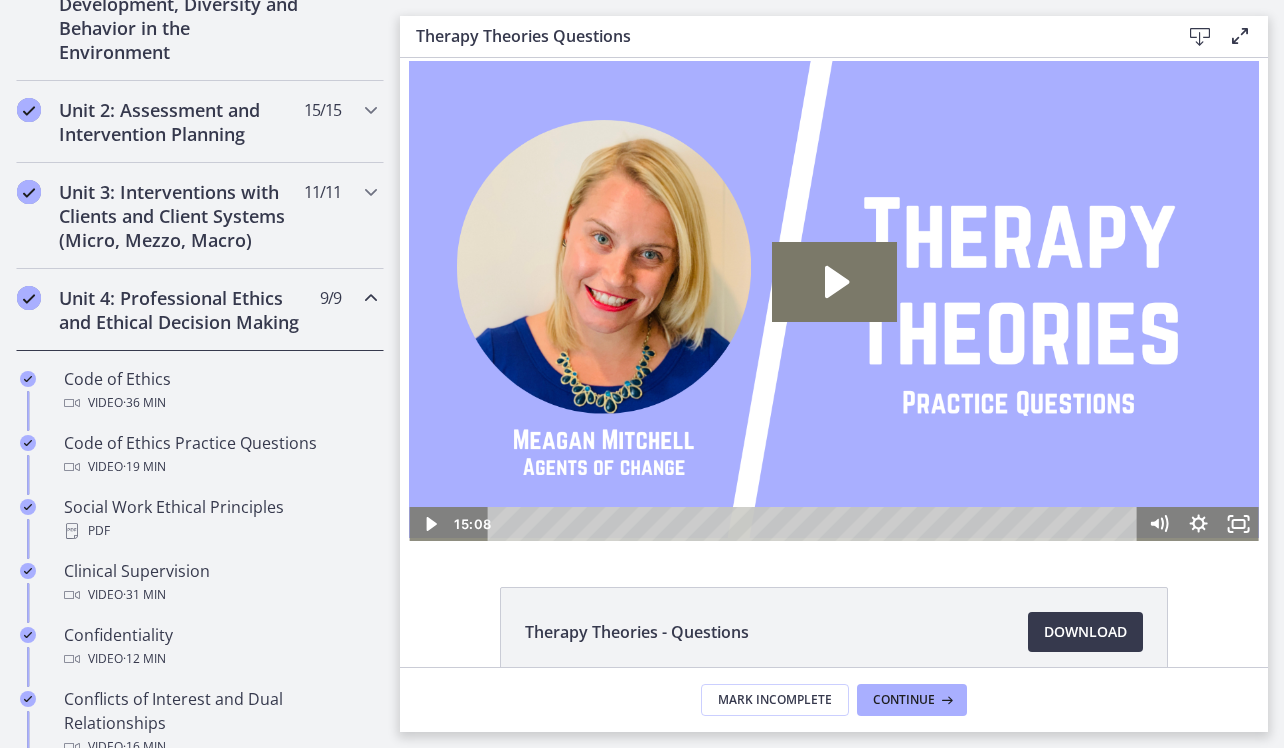 scroll, scrollTop: 520, scrollLeft: 0, axis: vertical 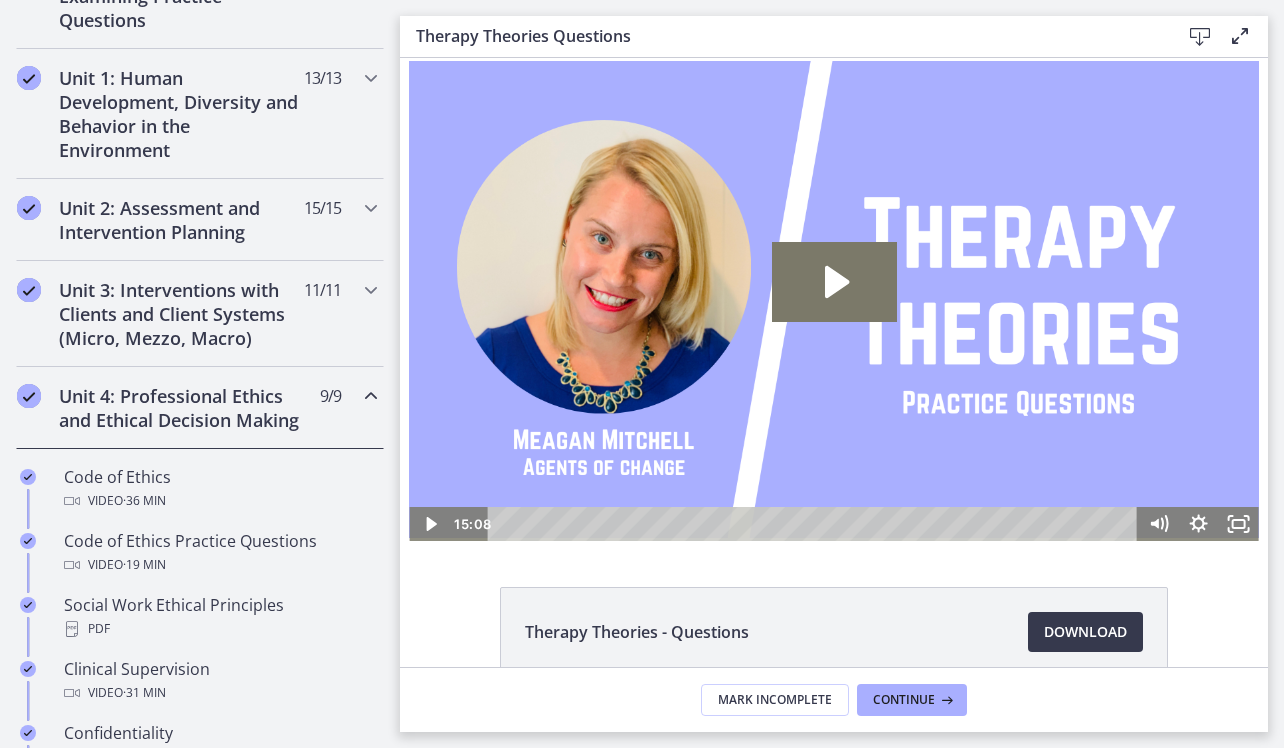 click on "Unit 4: Professional Ethics and Ethical Decision Making
9  /  9
Completed" at bounding box center [200, 408] 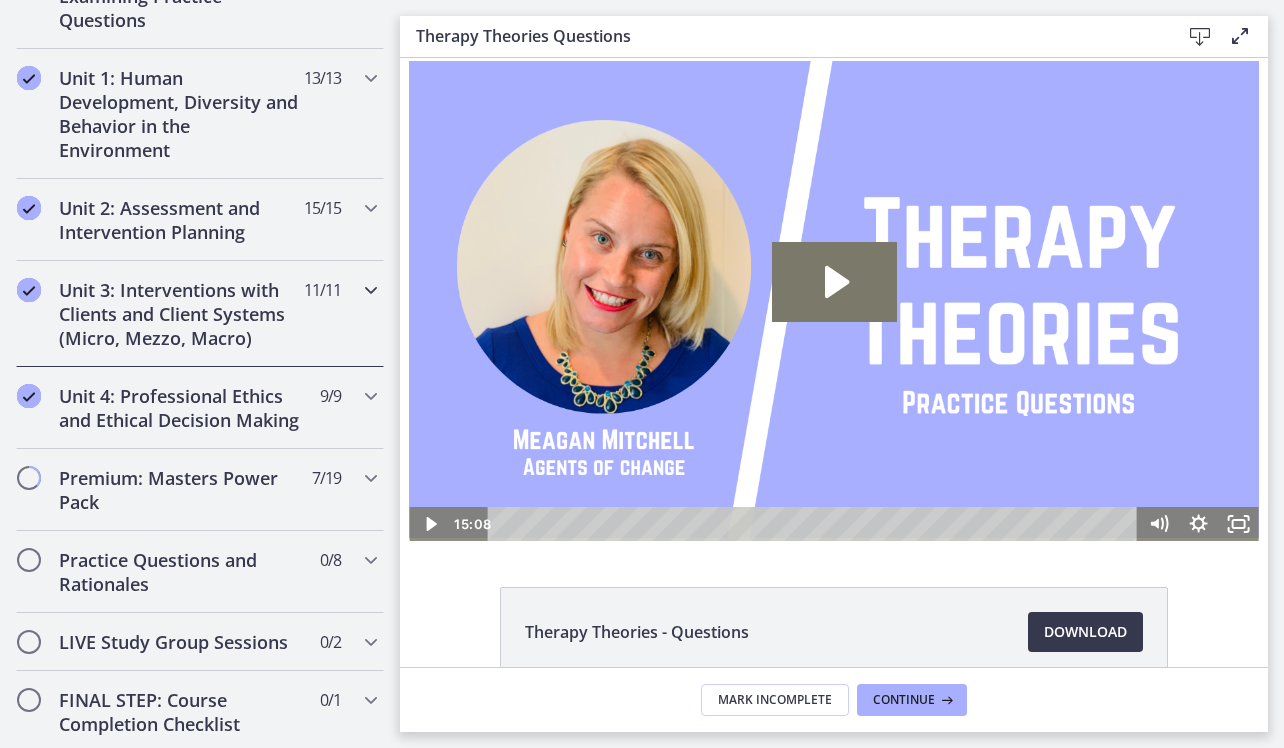 click on "Unit 3: Interventions with Clients and Client Systems (Micro, Mezzo, Macro)
11  /  11
Completed" at bounding box center (200, 314) 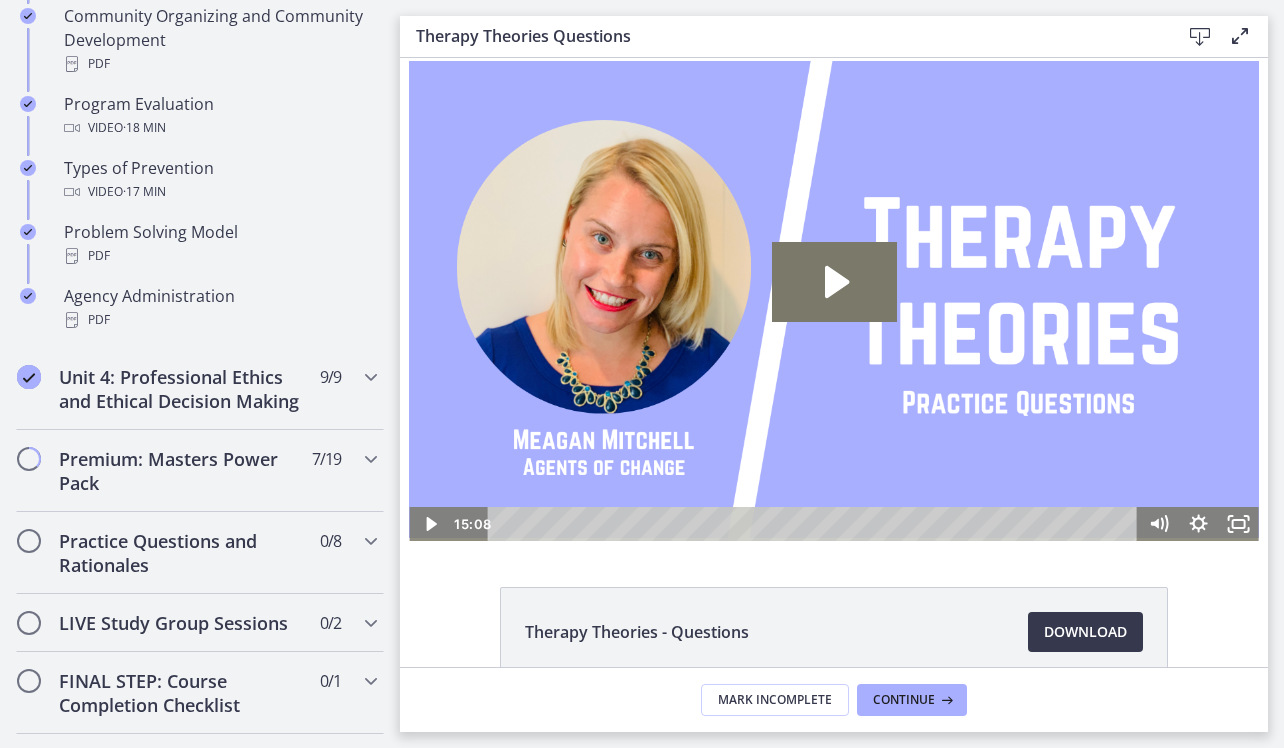scroll, scrollTop: 1166, scrollLeft: 0, axis: vertical 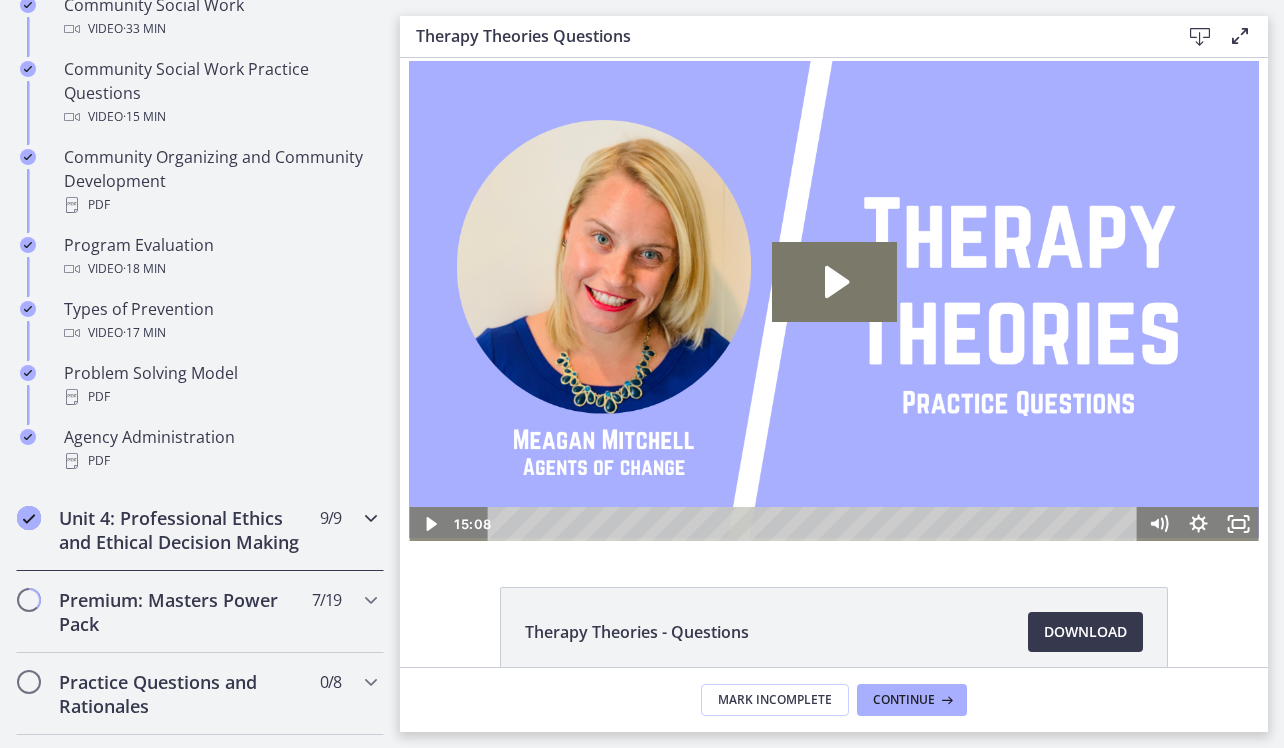 click on "Unit 4: Professional Ethics and Ethical Decision Making
9  /  9
Completed" at bounding box center [200, 530] 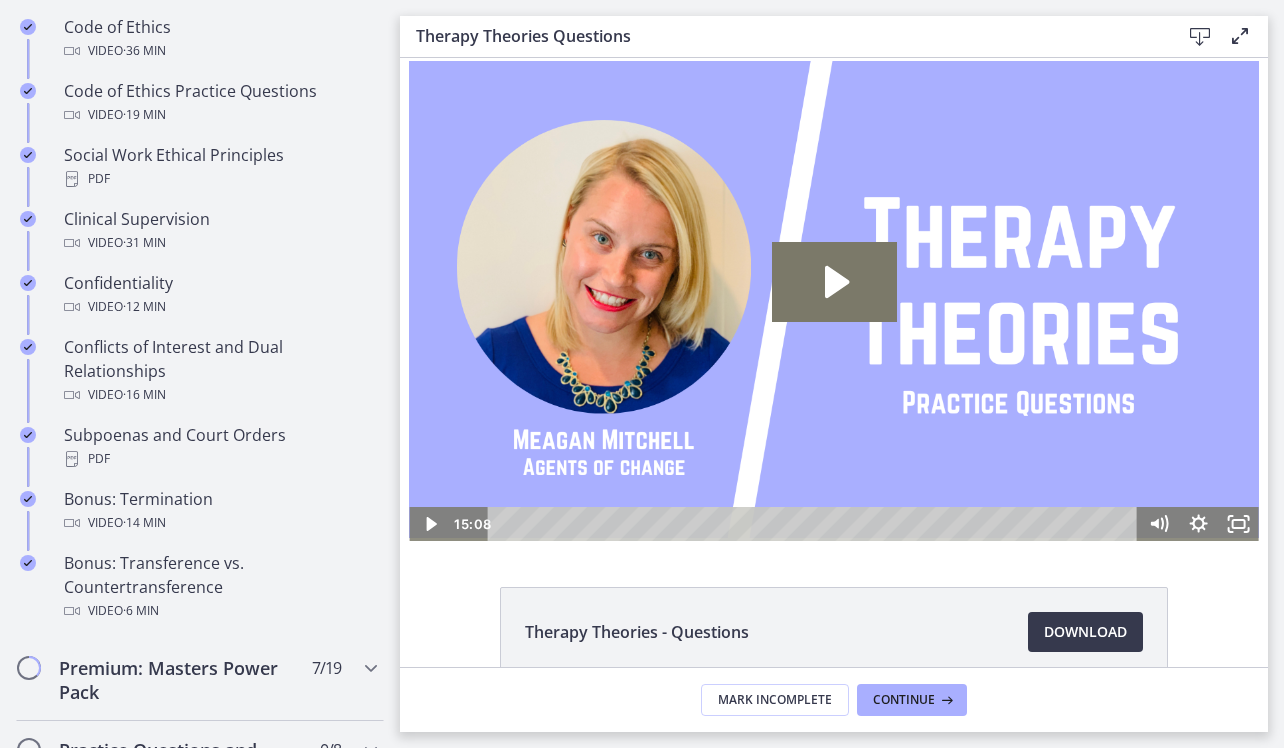 scroll, scrollTop: 945, scrollLeft: 0, axis: vertical 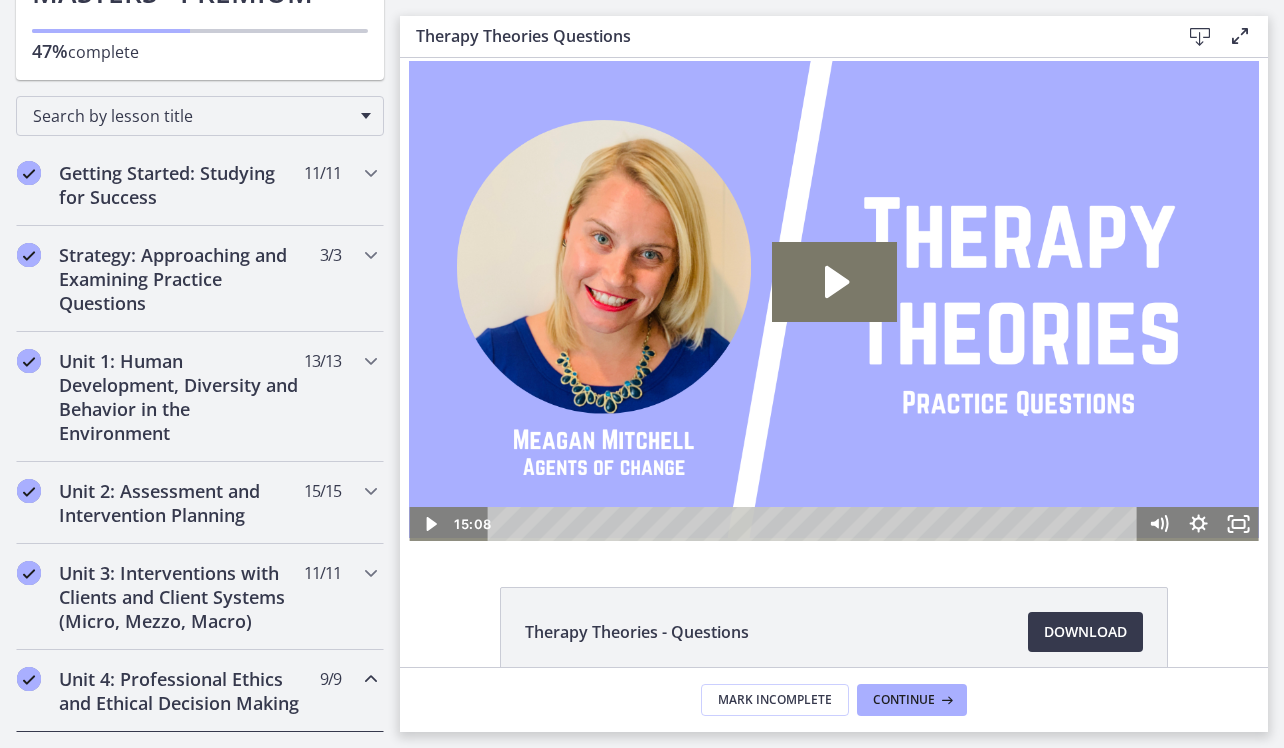 click at bounding box center (371, 679) 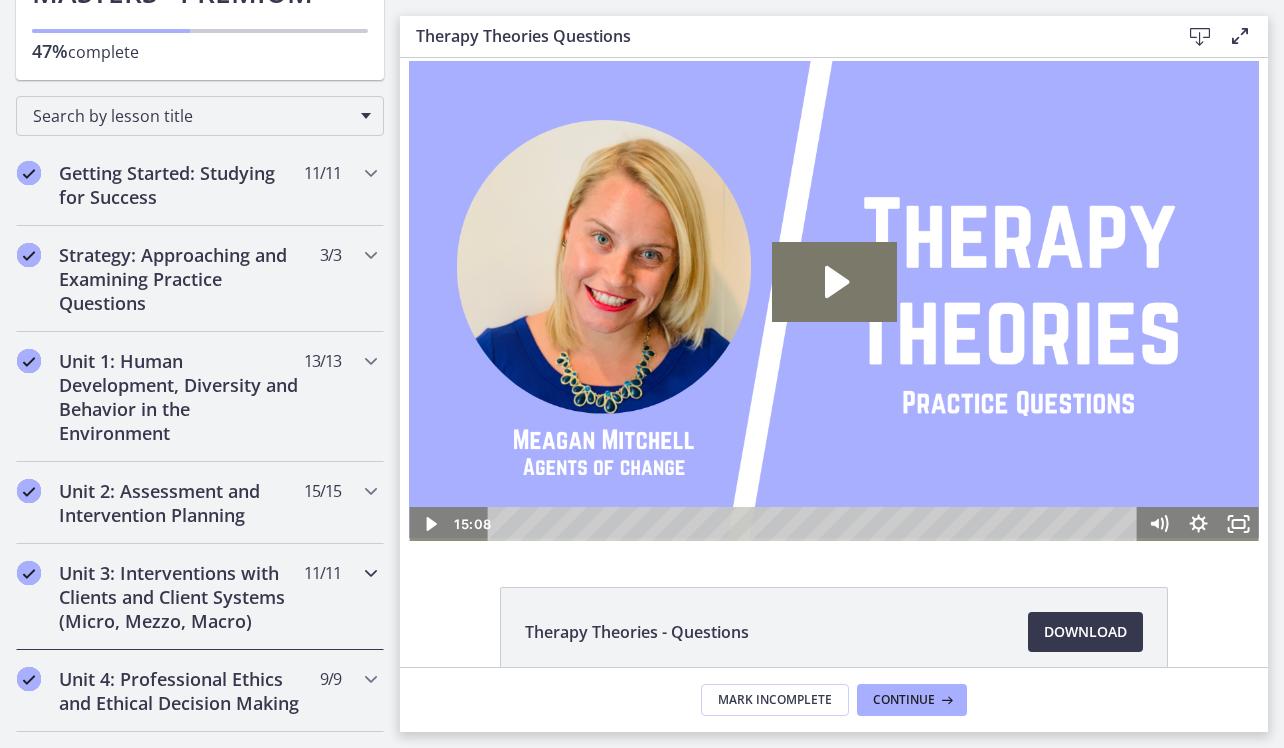click on "Unit 3: Interventions with Clients and Client Systems (Micro, Mezzo, Macro)
11  /  11
Completed" at bounding box center (200, 597) 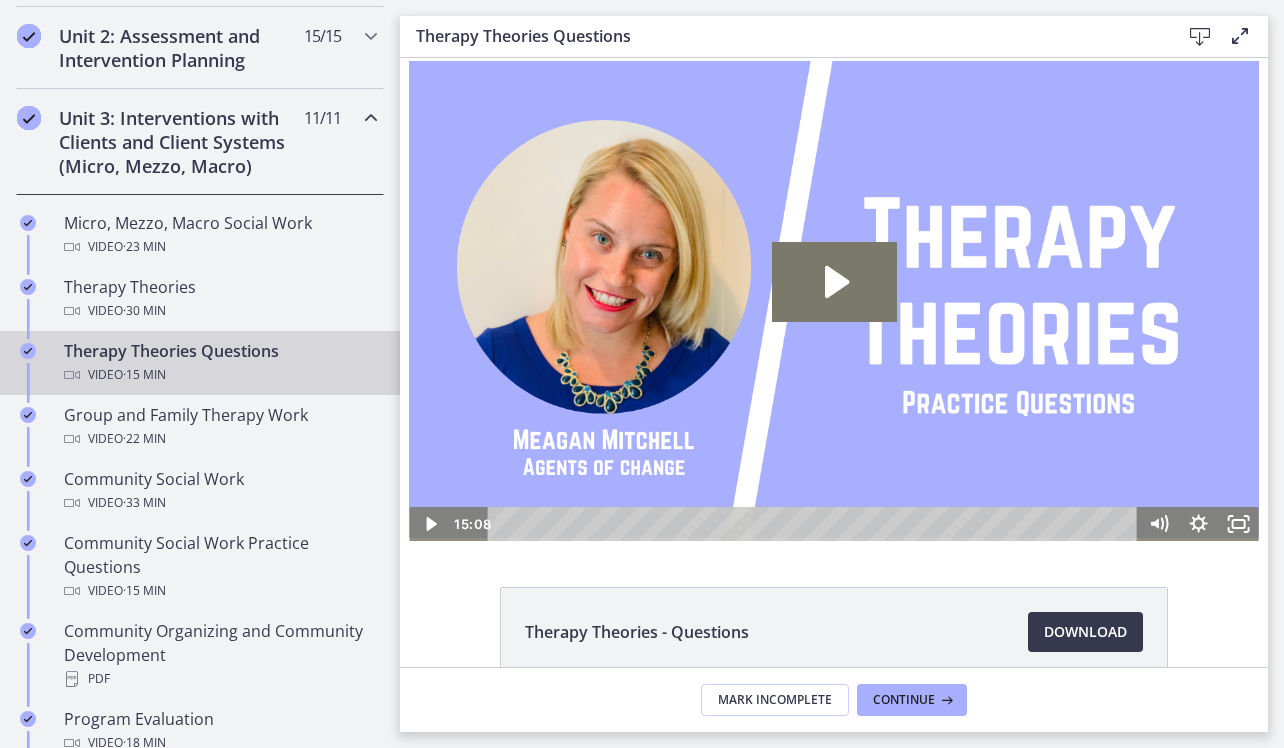 scroll, scrollTop: 695, scrollLeft: 0, axis: vertical 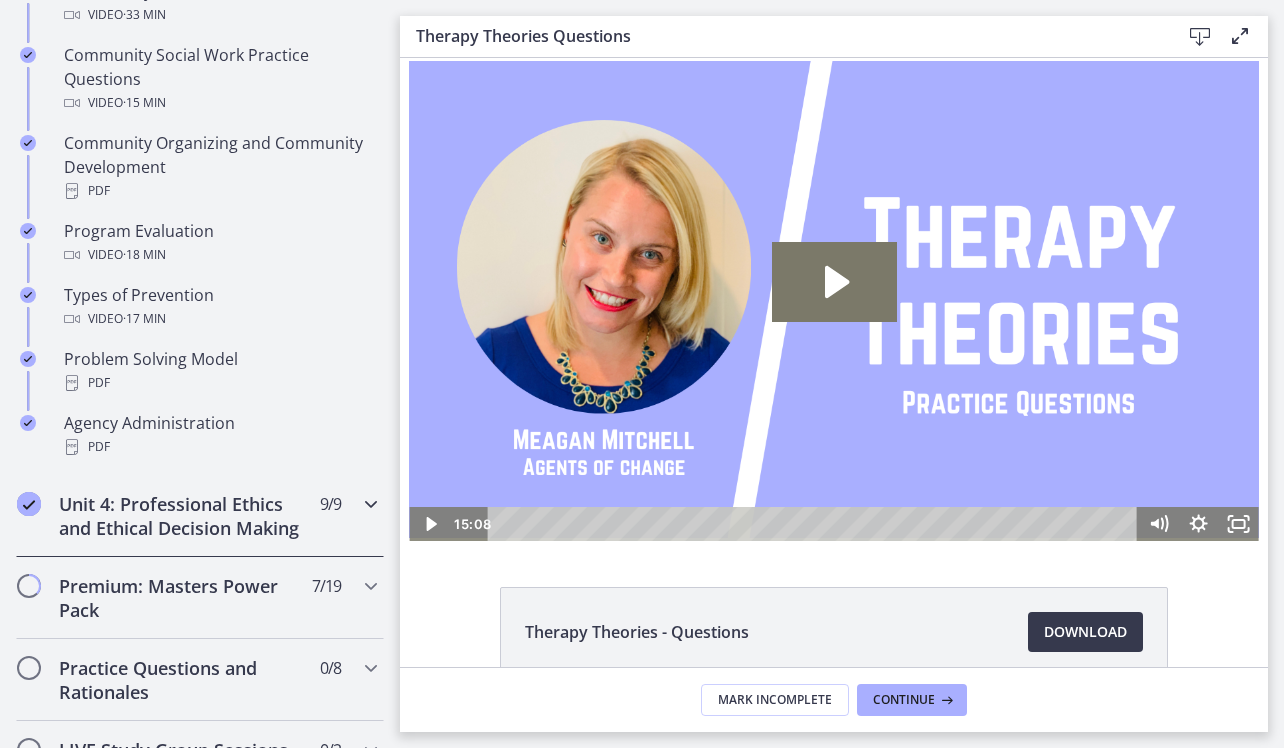 click on "Unit 4: Professional Ethics and Ethical Decision Making
9  /  9
Completed" at bounding box center [200, 516] 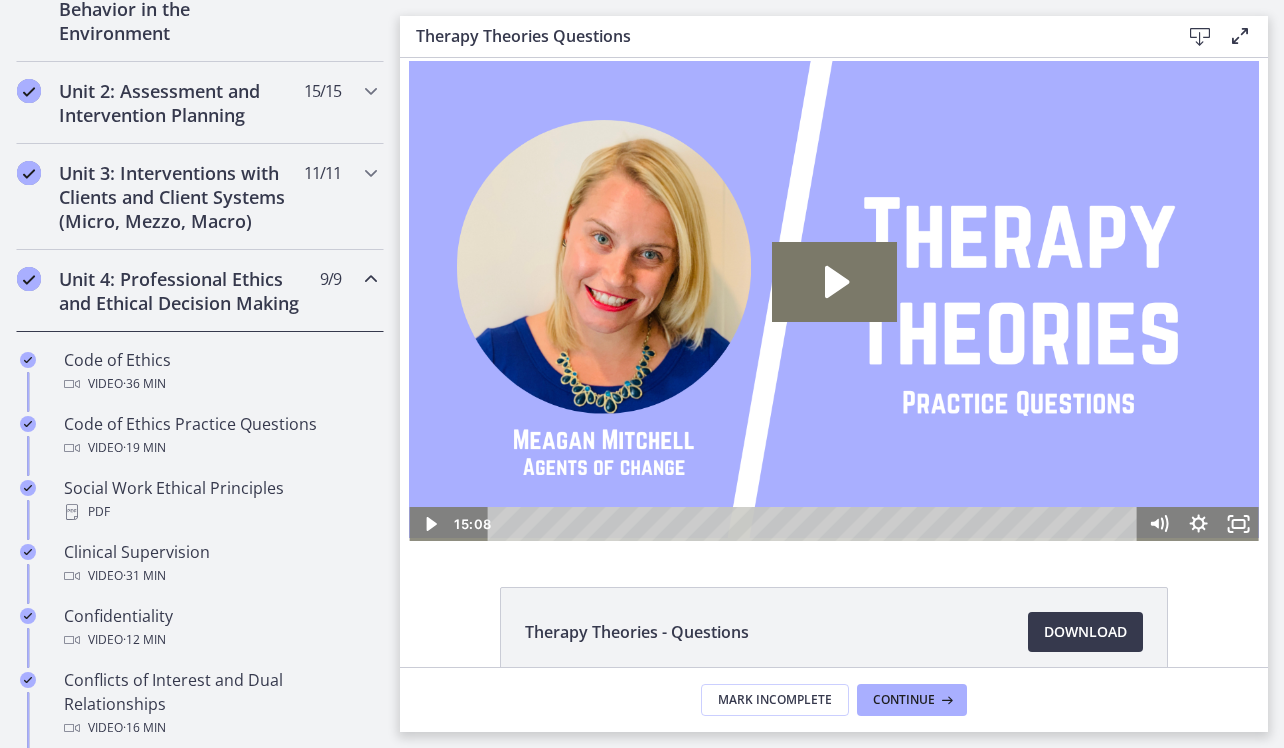 scroll, scrollTop: 640, scrollLeft: 0, axis: vertical 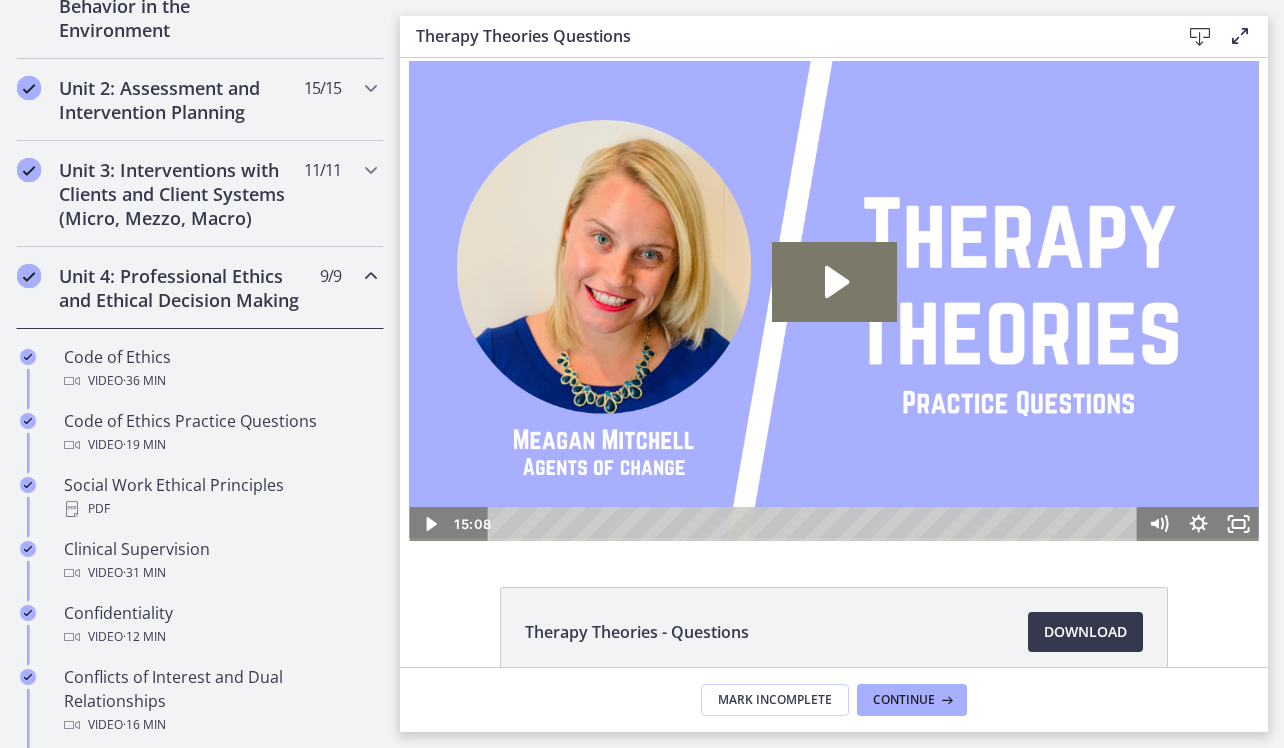 click at bounding box center (371, 276) 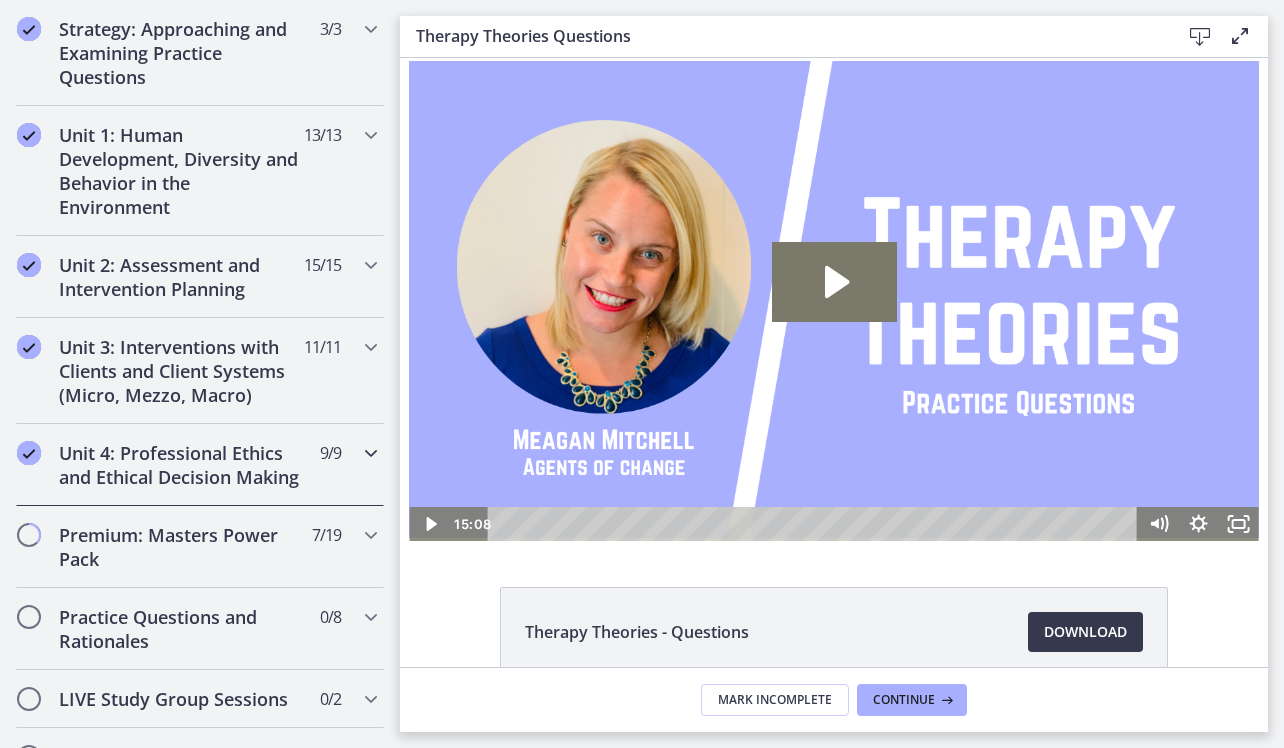 scroll, scrollTop: 460, scrollLeft: 0, axis: vertical 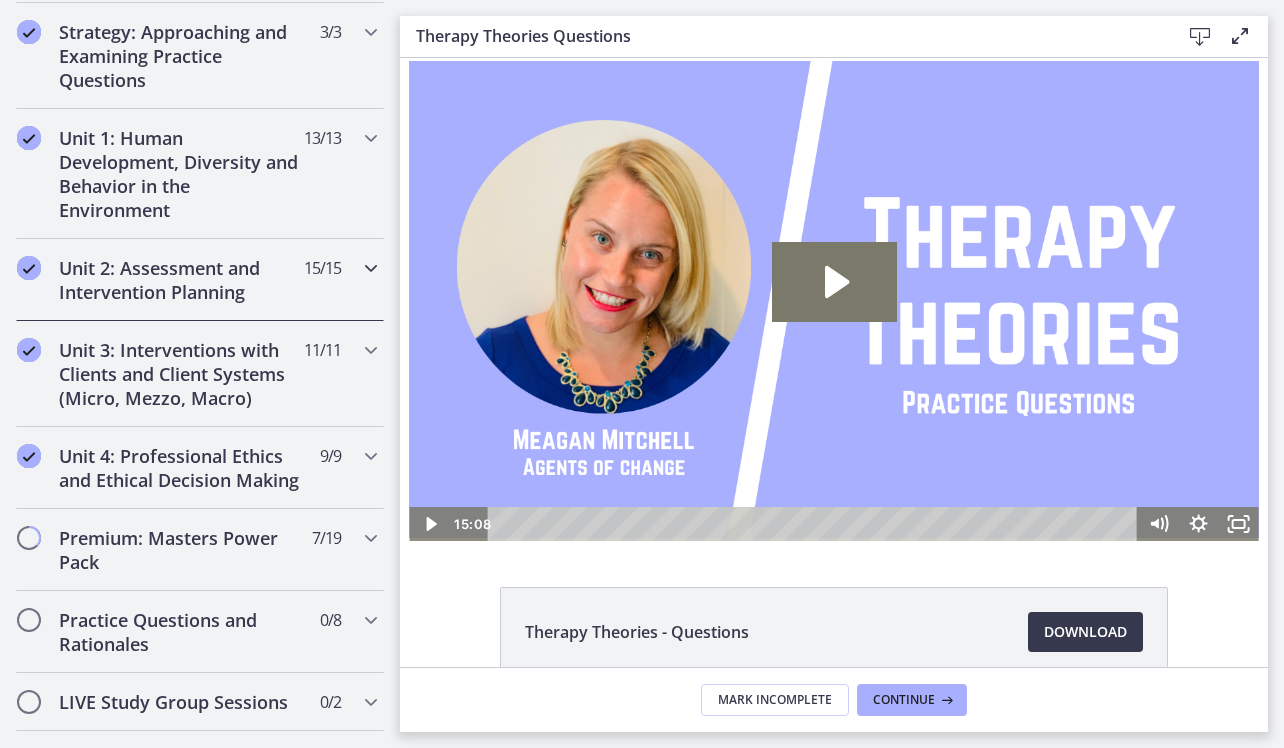 click on "Unit 2: Assessment and Intervention Planning
15  /  15
Completed" at bounding box center (200, 280) 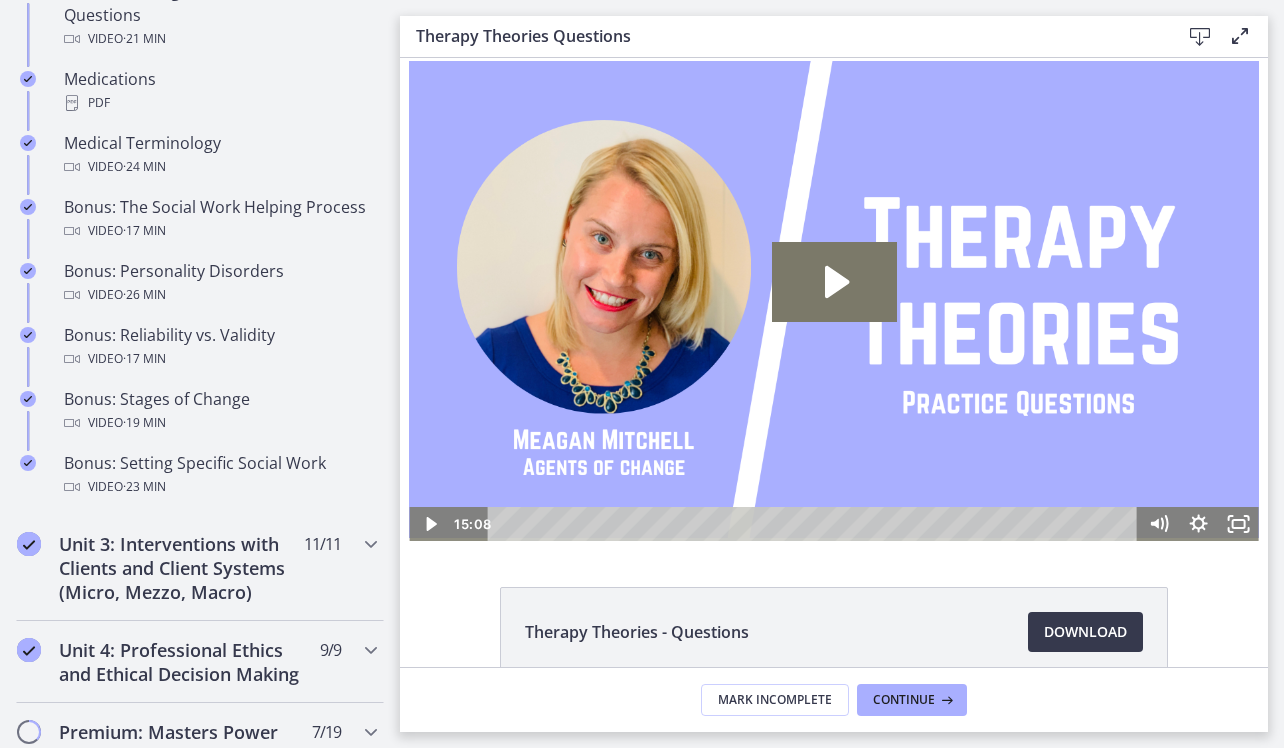 scroll, scrollTop: 1490, scrollLeft: 0, axis: vertical 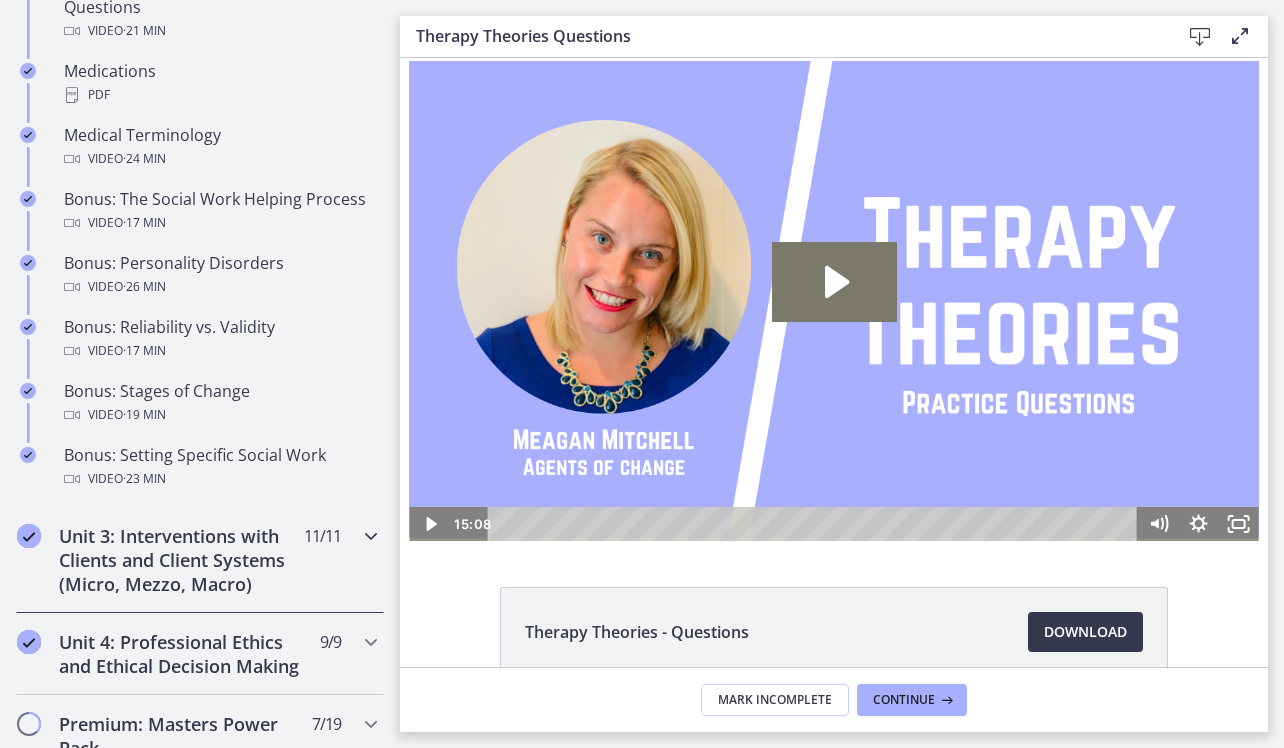 click on "Unit 3: Interventions with Clients and Client Systems (Micro, Mezzo, Macro)" at bounding box center (181, 560) 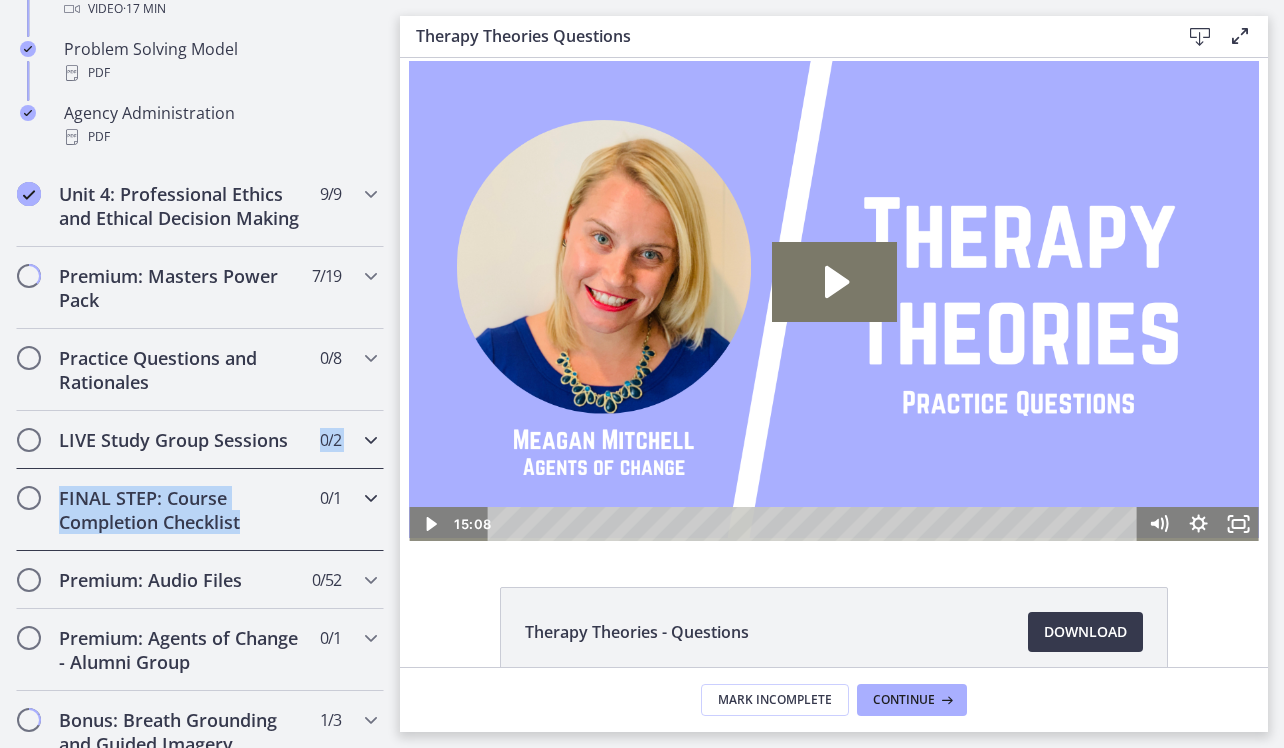 drag, startPoint x: 381, startPoint y: 543, endPoint x: 377, endPoint y: 475, distance: 68.117546 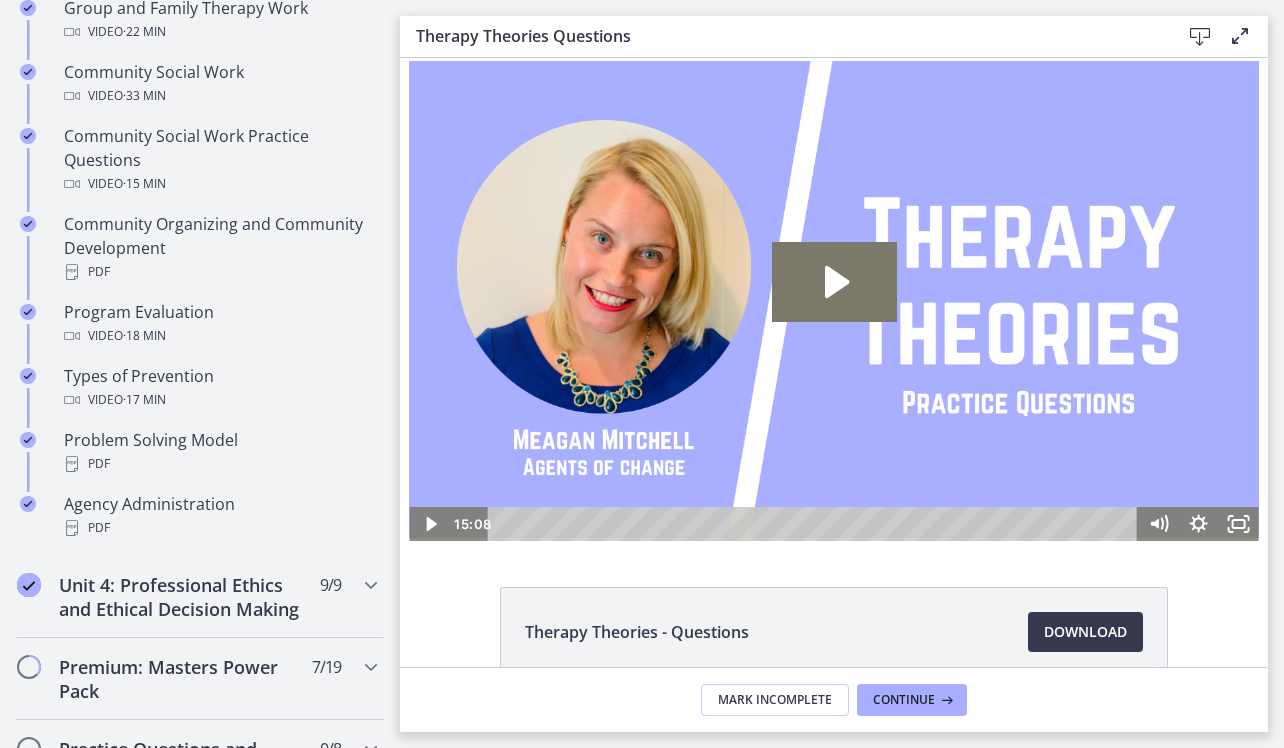 scroll, scrollTop: 1089, scrollLeft: 0, axis: vertical 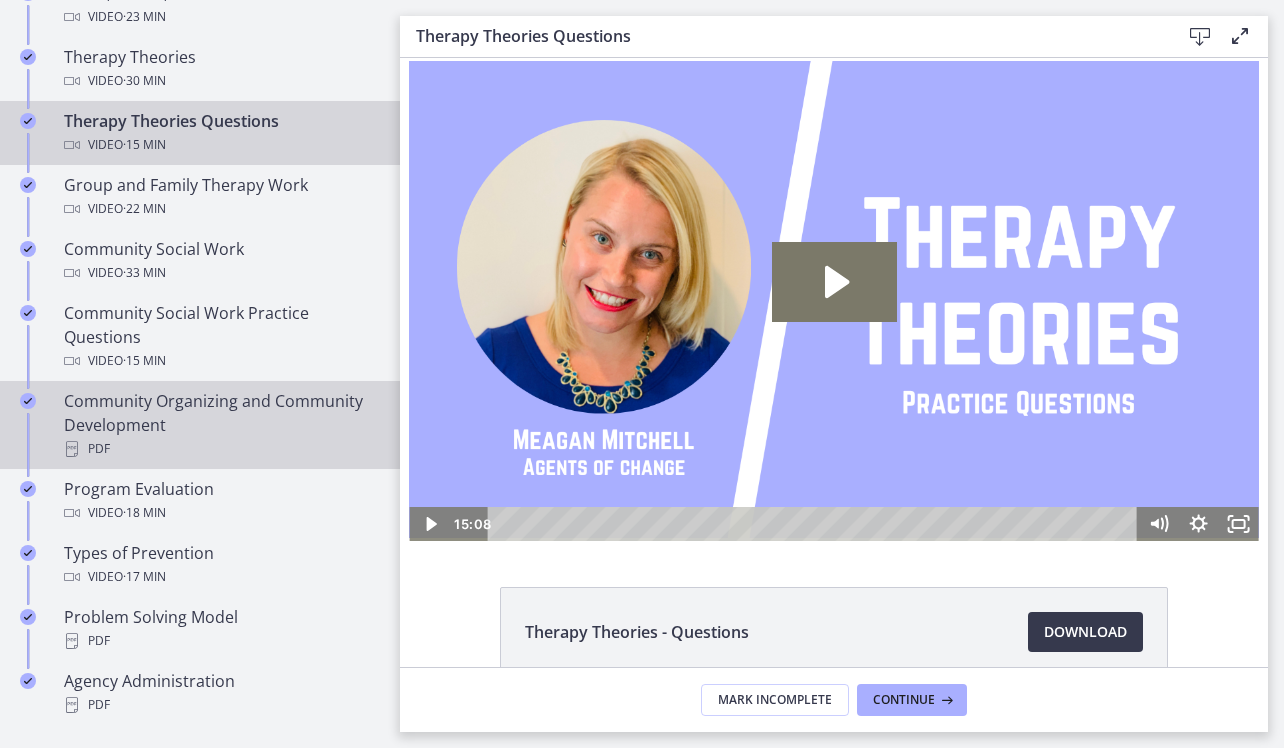 click on "Community Organizing and Community Development
PDF" at bounding box center (220, 425) 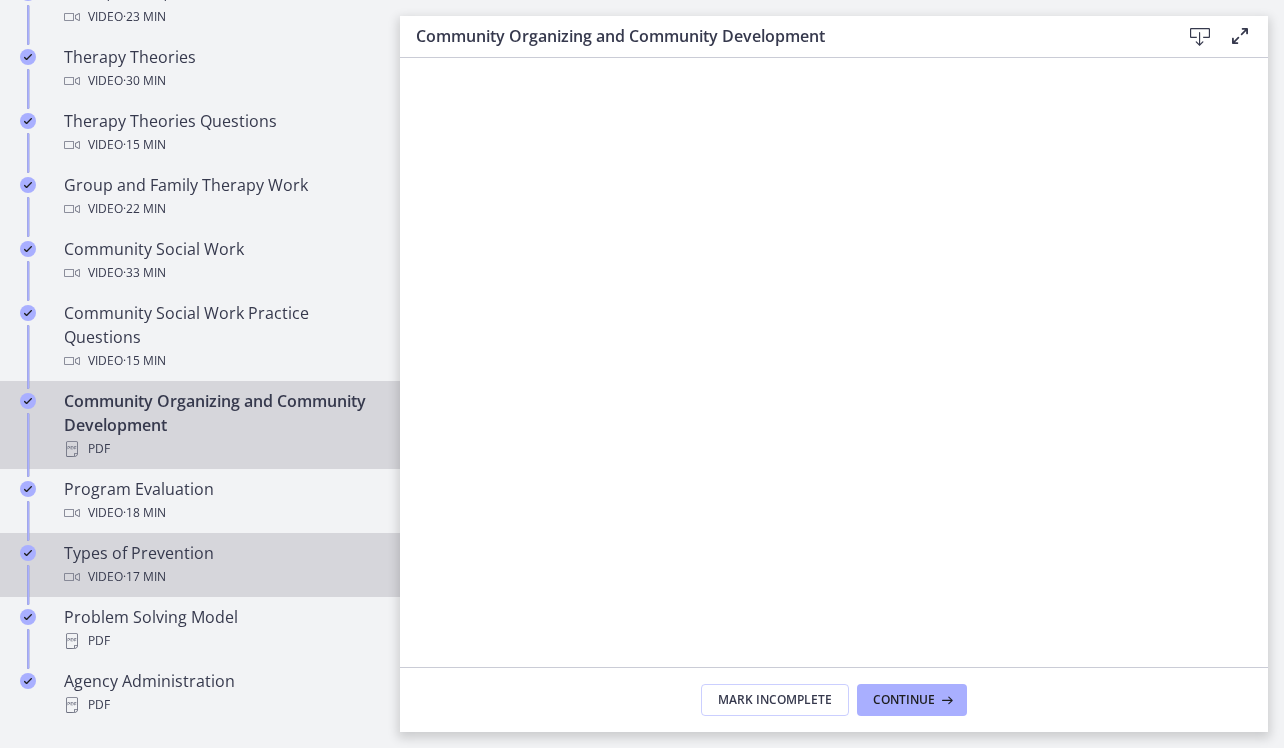 click on "Types of Prevention
Video
·  17 min" at bounding box center (220, 565) 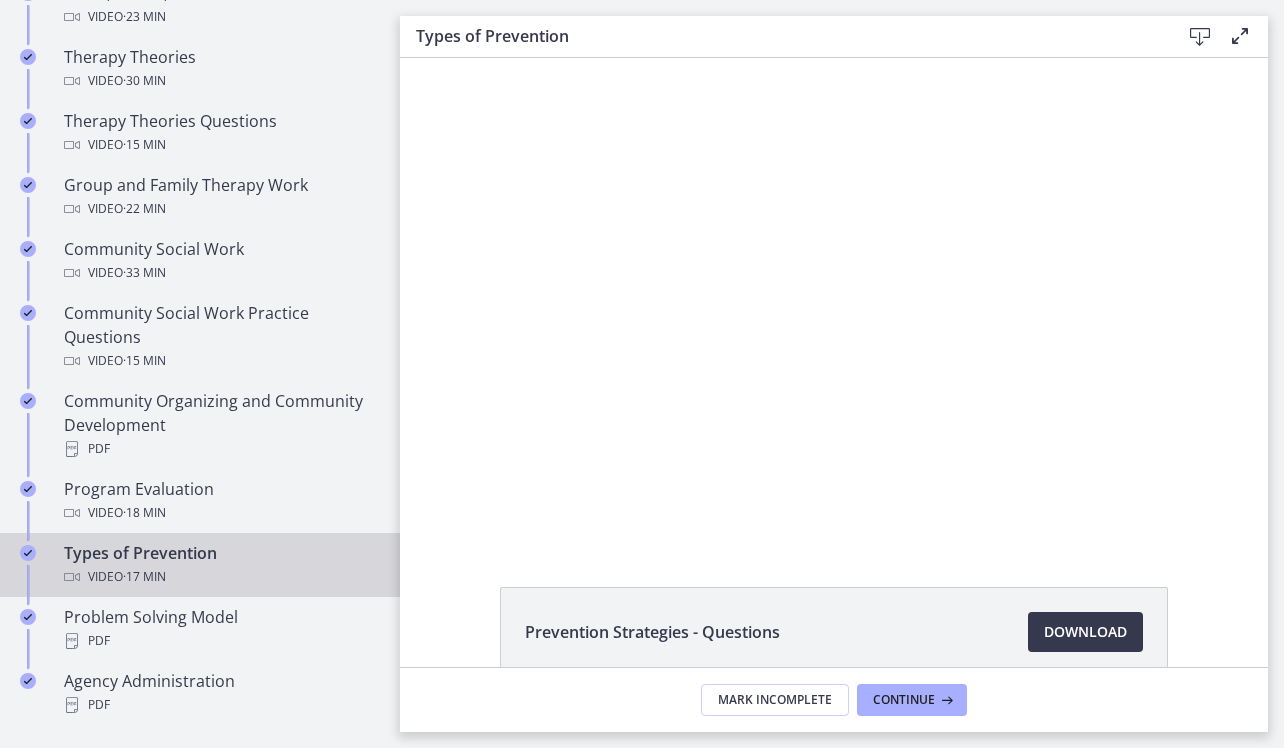 scroll, scrollTop: 0, scrollLeft: 0, axis: both 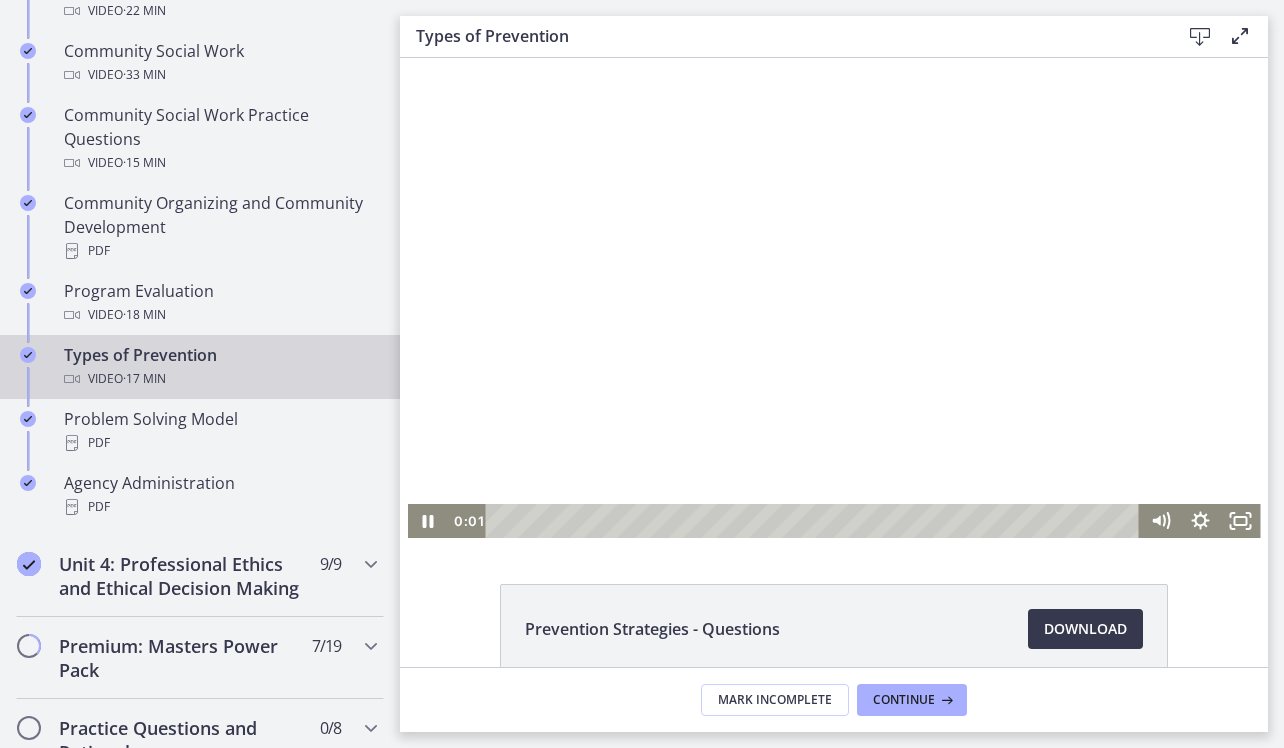click at bounding box center (834, 298) 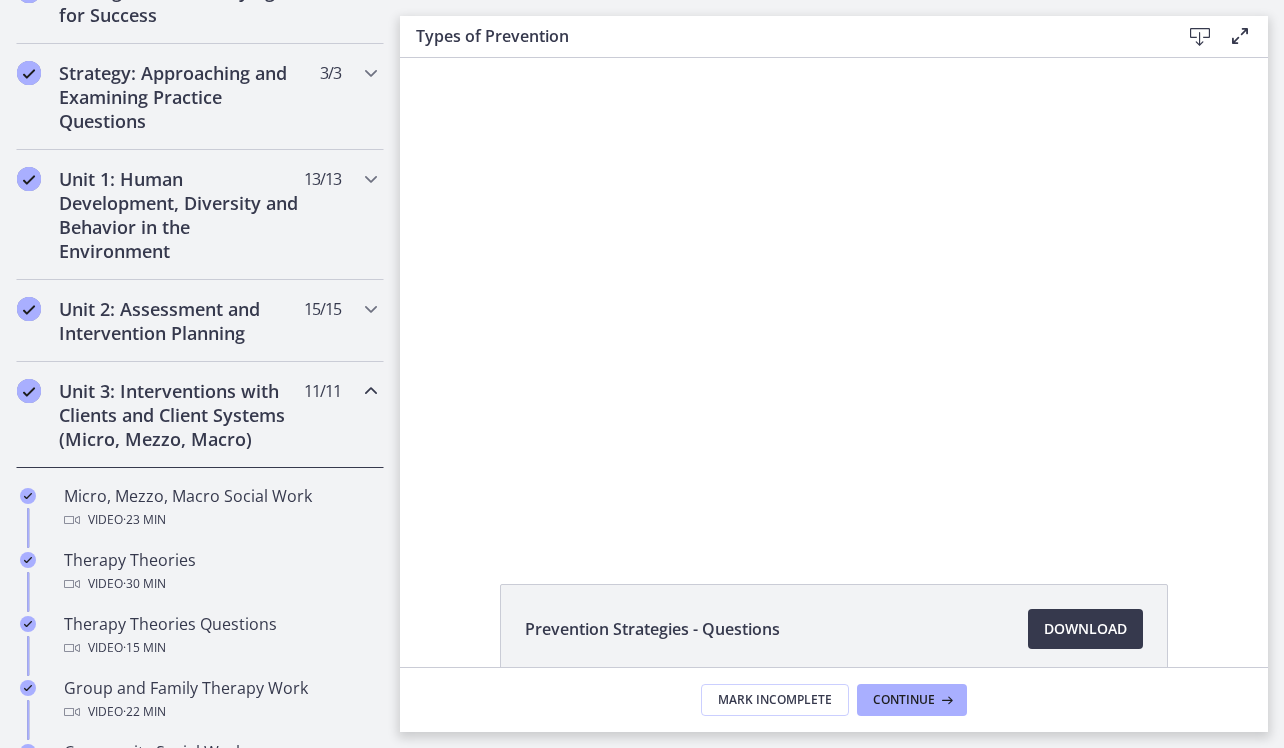 scroll, scrollTop: 412, scrollLeft: 0, axis: vertical 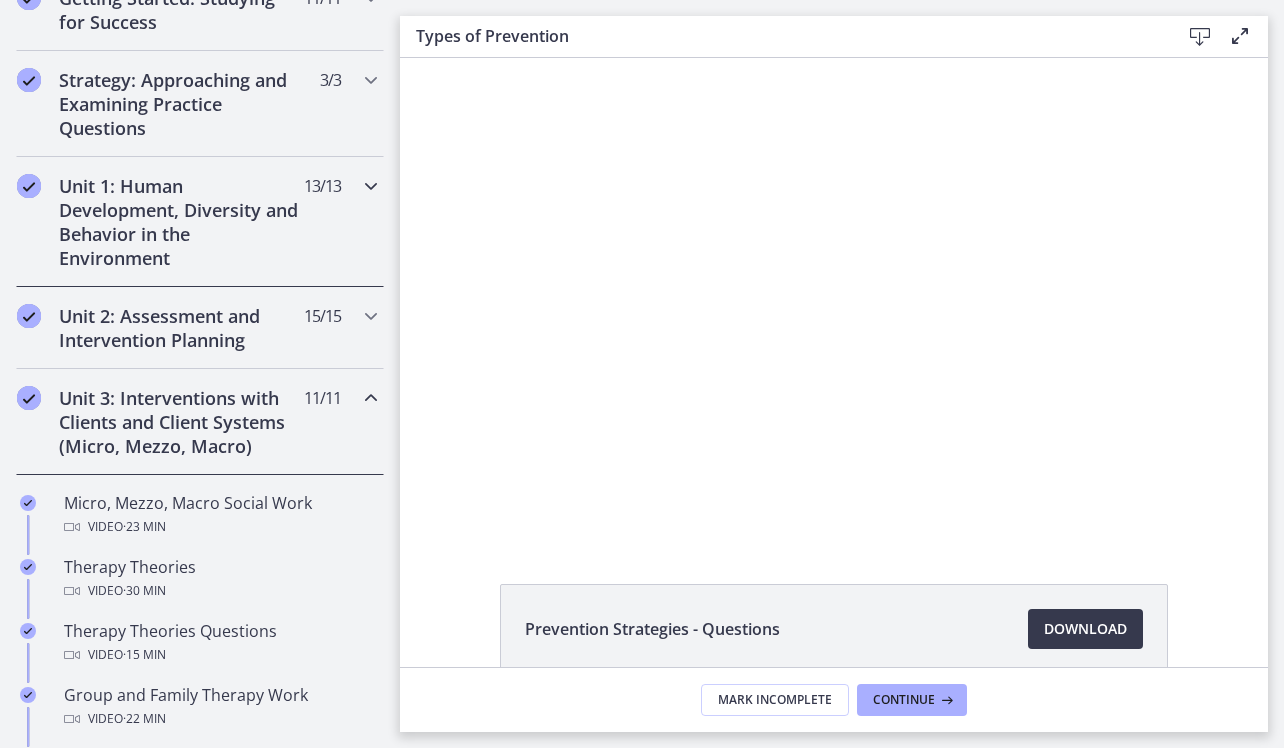 click on "Unit 1: Human Development, Diversity and Behavior in the Environment" at bounding box center [181, 222] 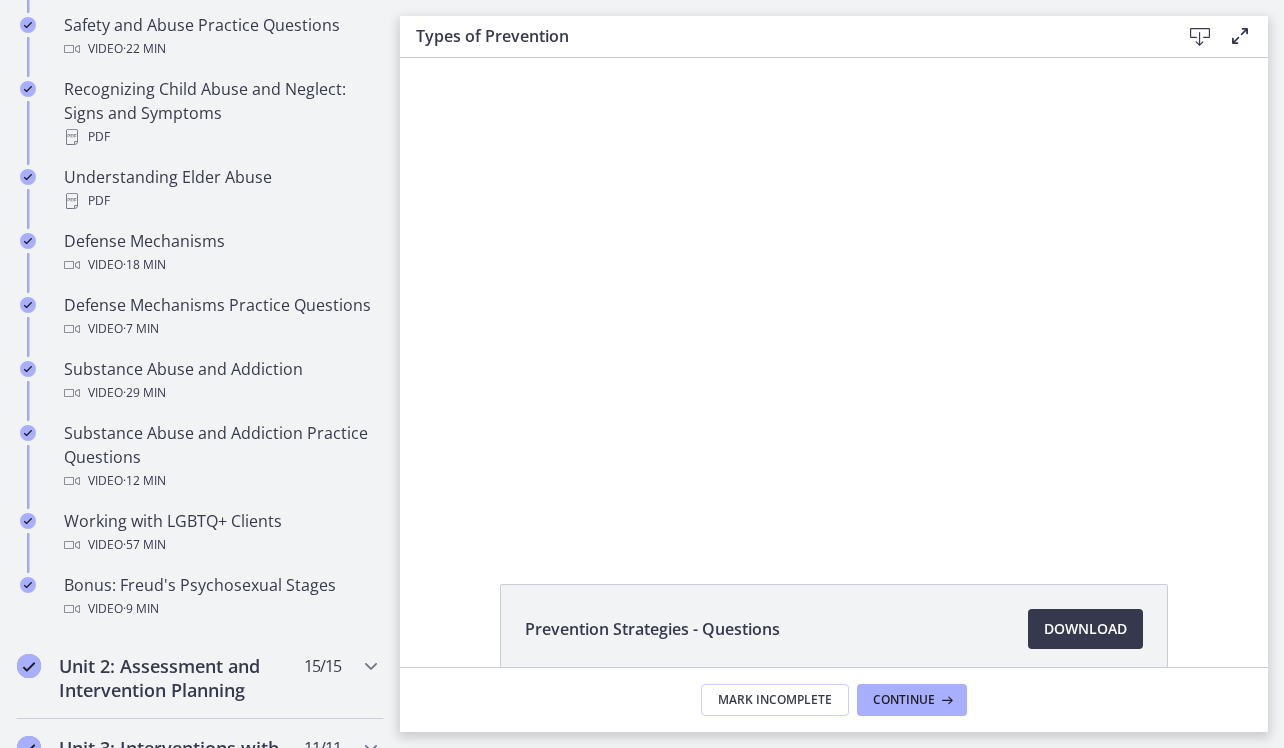 scroll, scrollTop: 1035, scrollLeft: 0, axis: vertical 